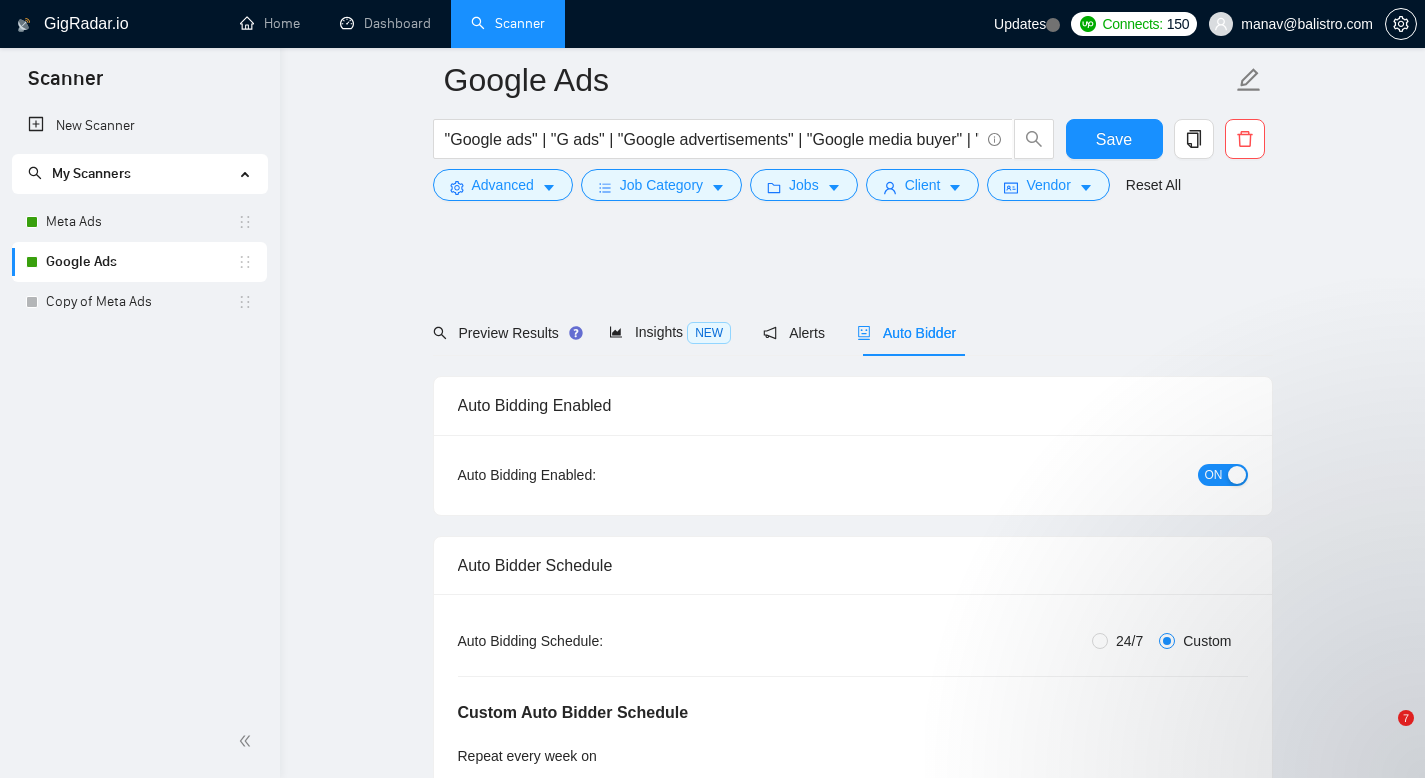 scroll, scrollTop: 1592, scrollLeft: 0, axis: vertical 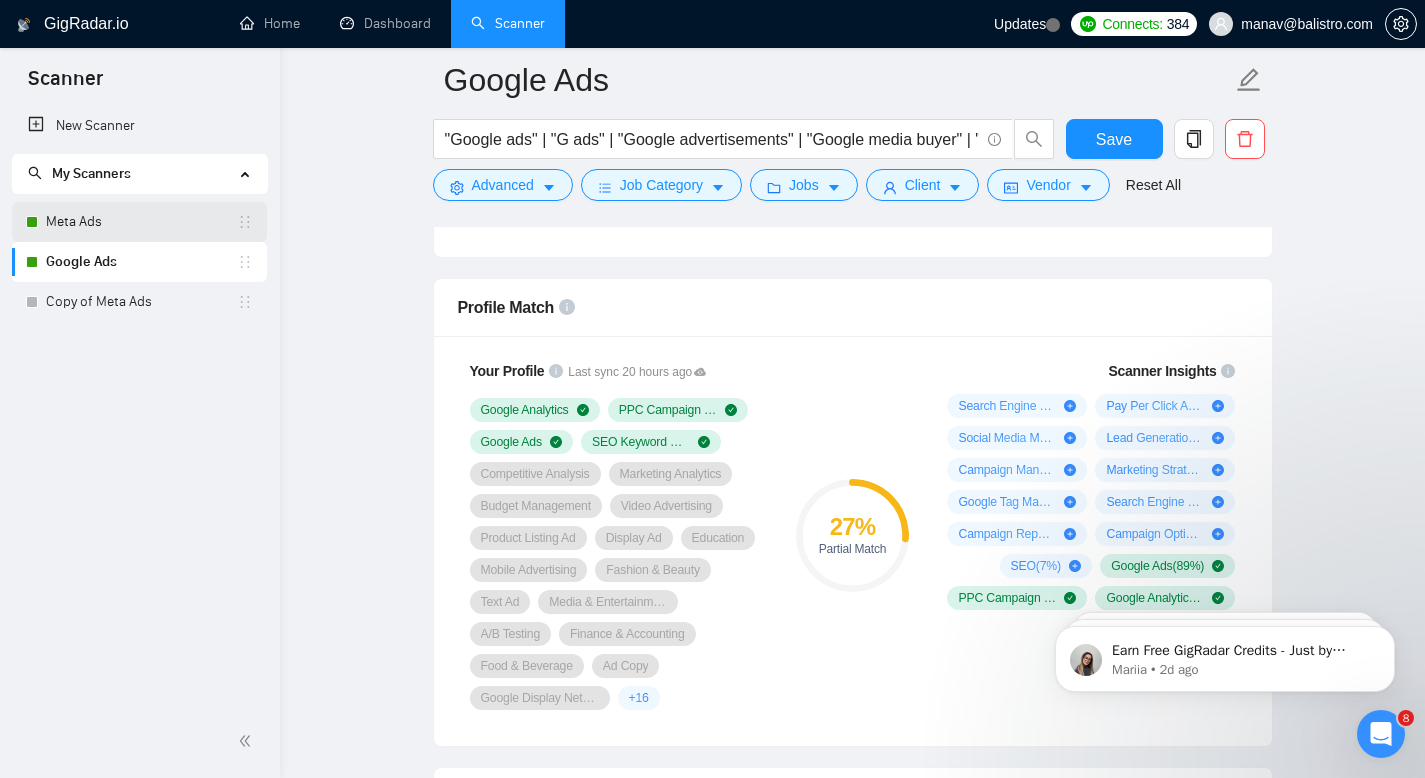 click on "Meta Ads" at bounding box center (141, 222) 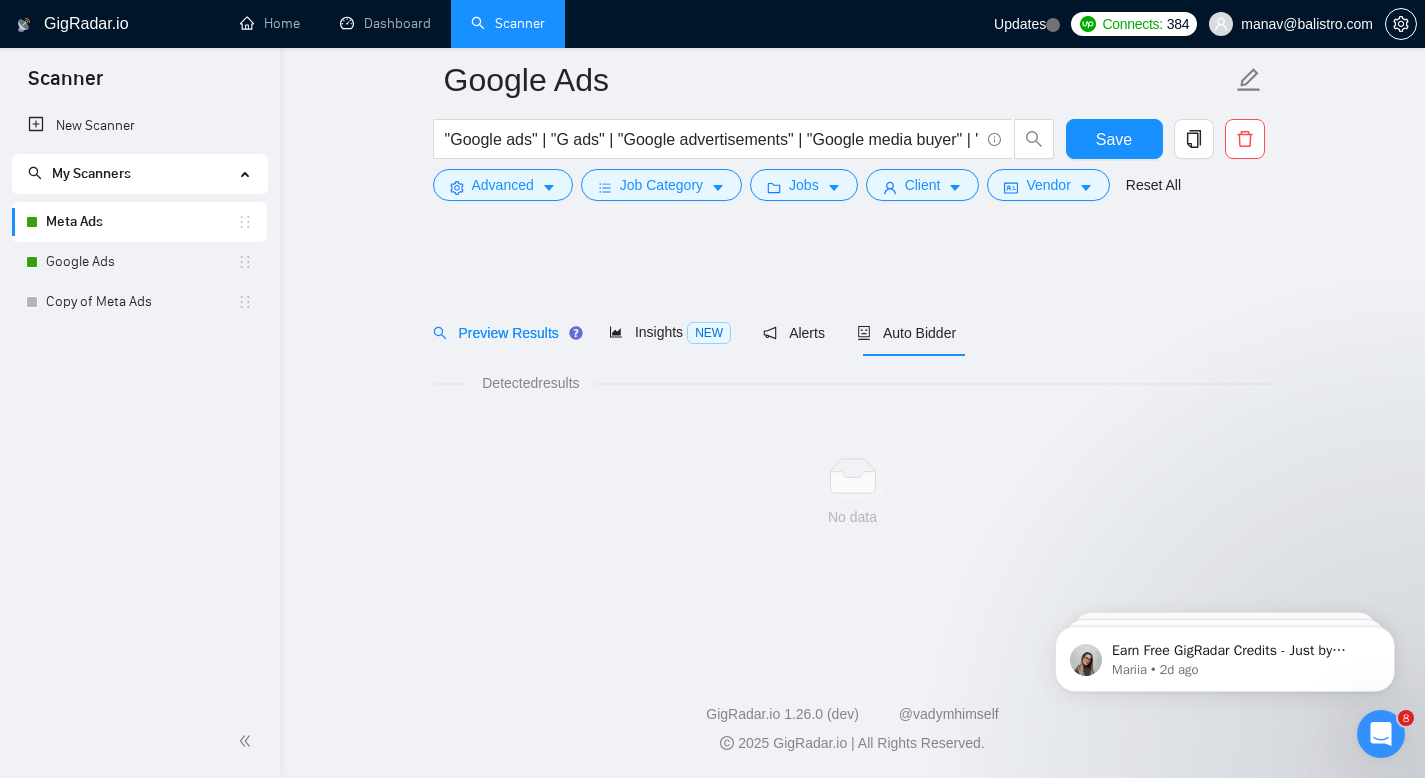 scroll, scrollTop: 0, scrollLeft: 0, axis: both 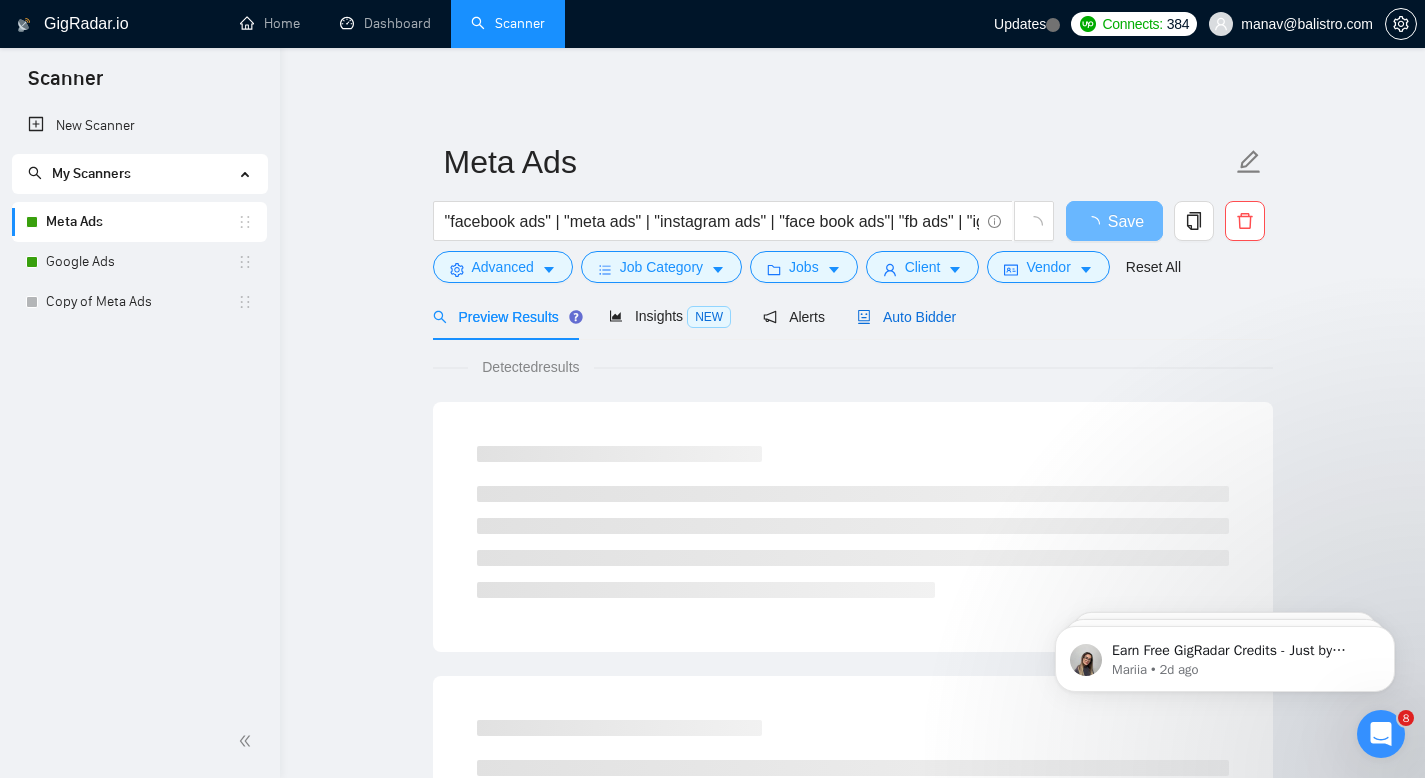 click on "Auto Bidder" at bounding box center [906, 317] 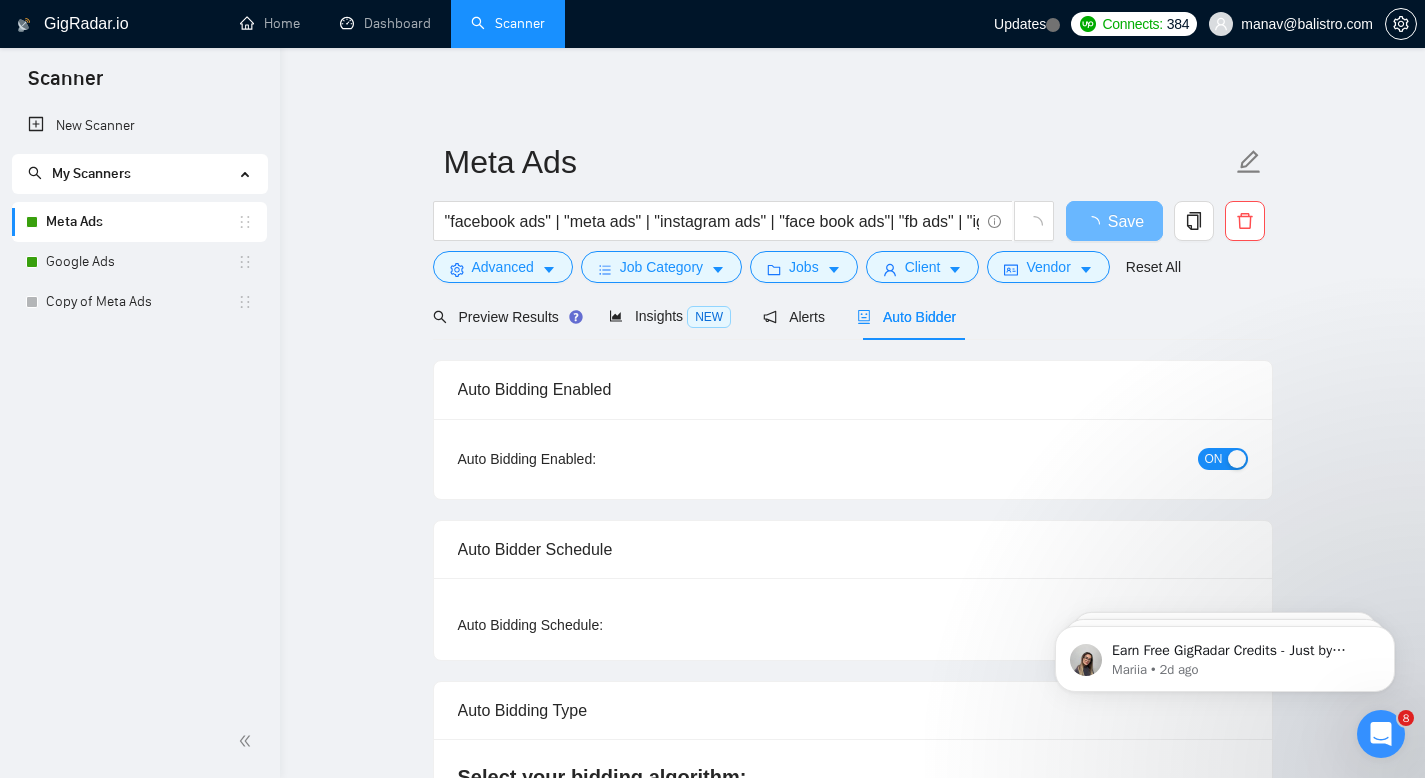 type 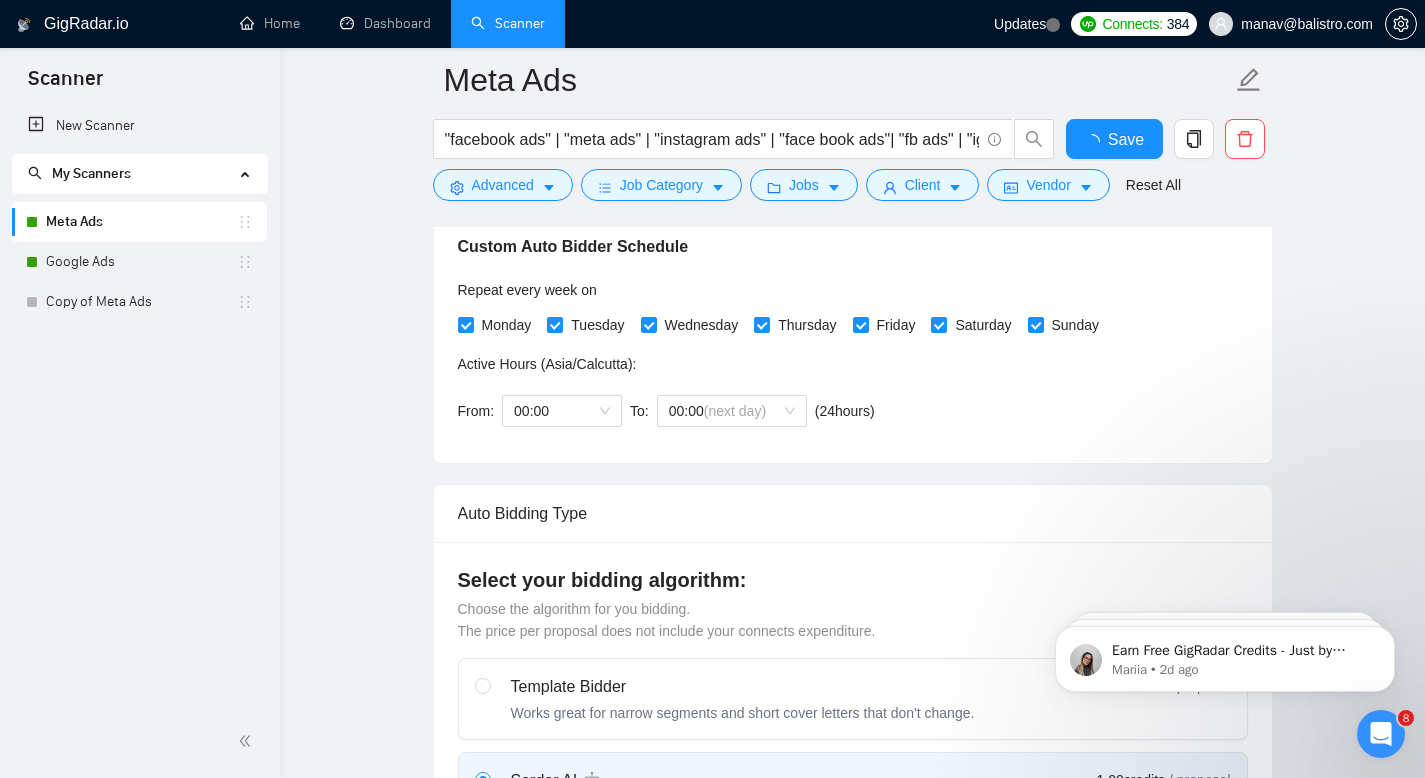 type 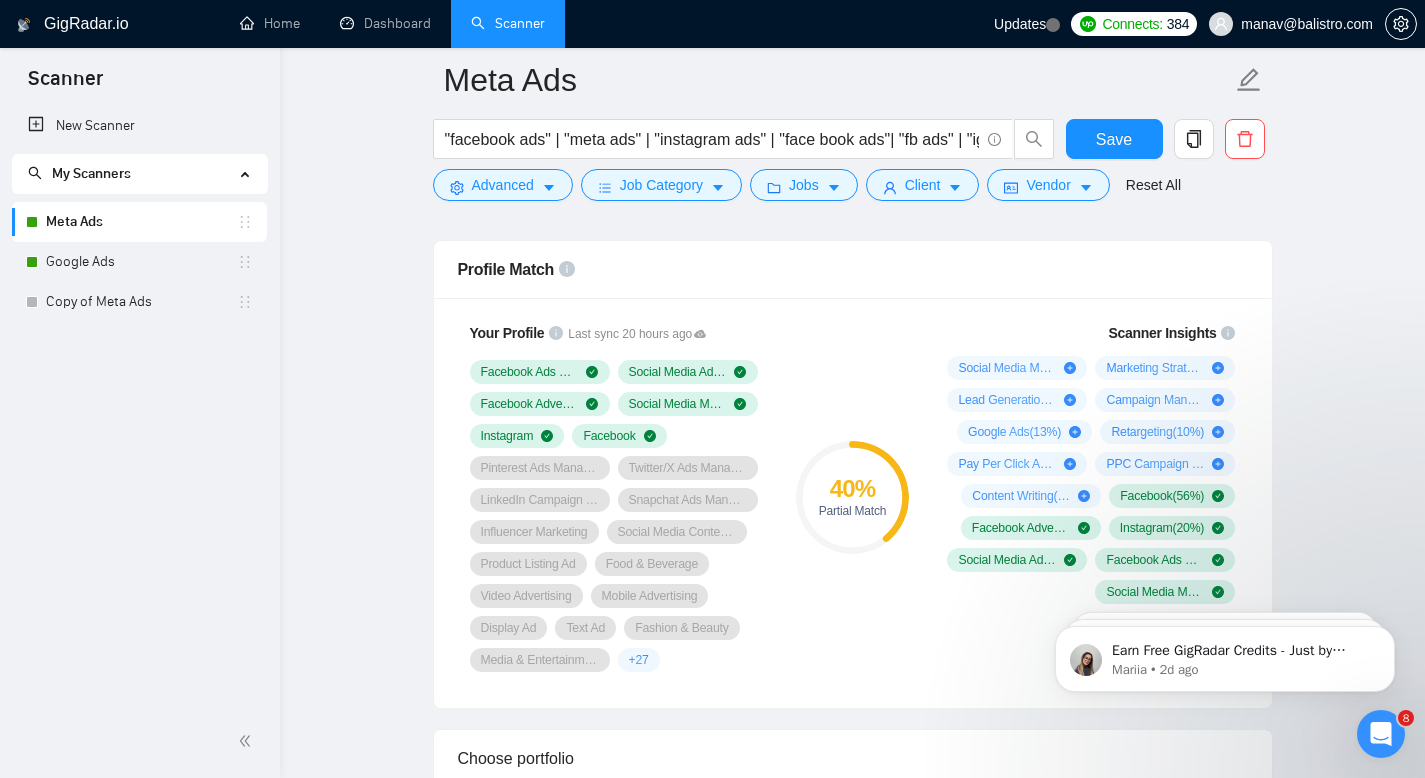 scroll, scrollTop: 1540, scrollLeft: 0, axis: vertical 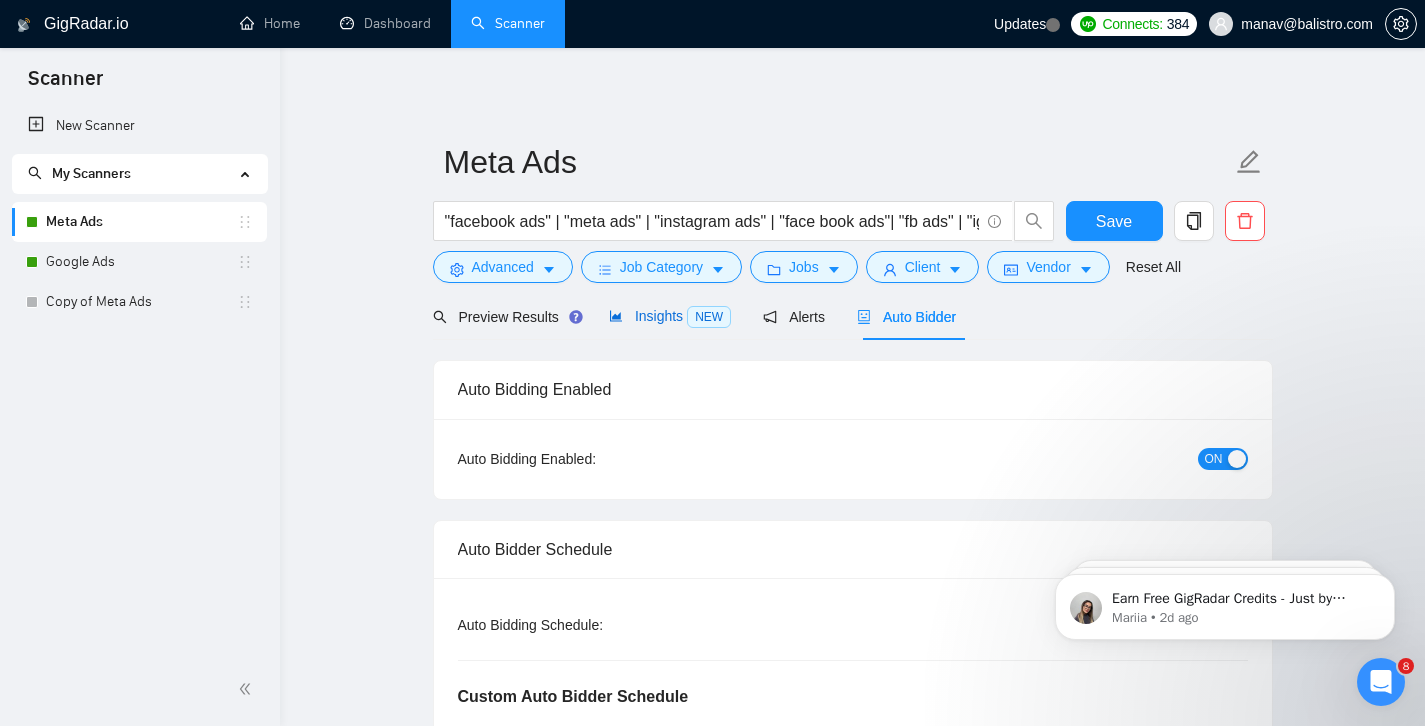 click on "Insights NEW" at bounding box center (670, 316) 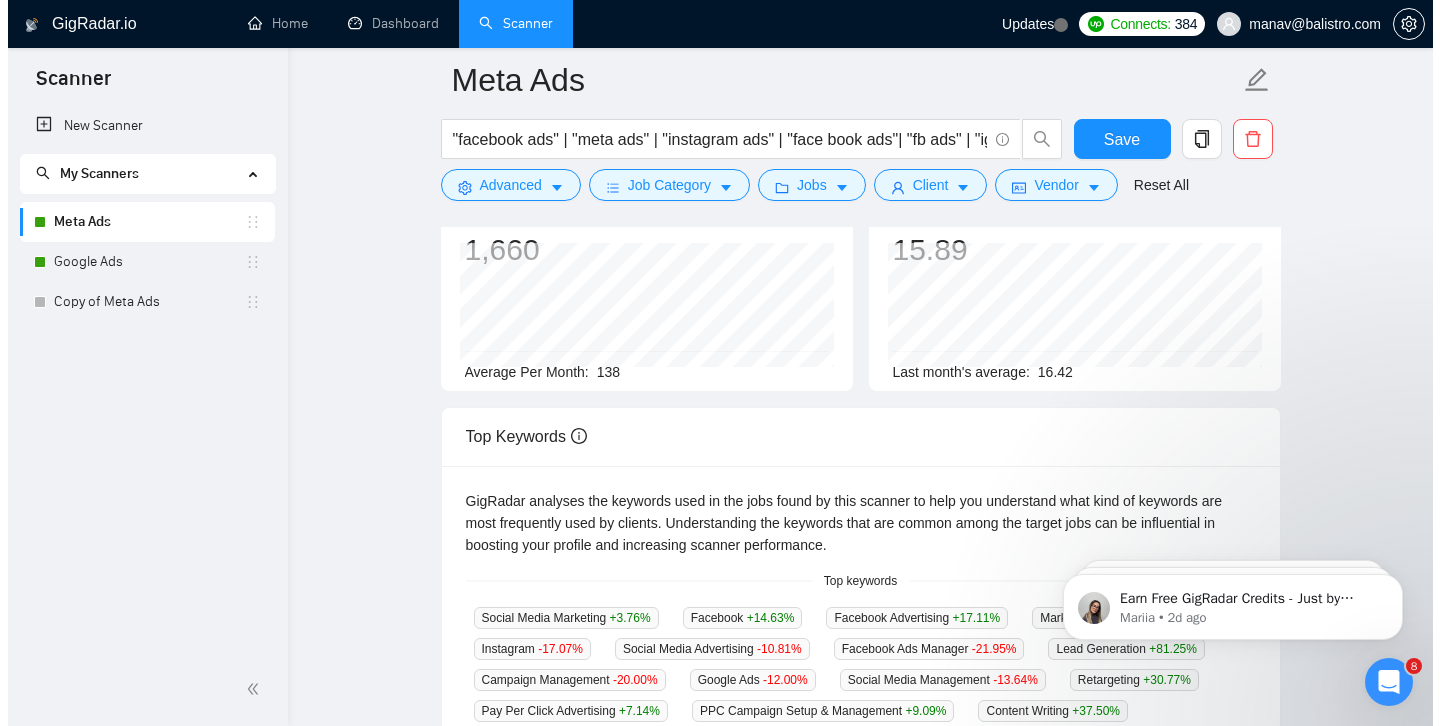 scroll, scrollTop: 170, scrollLeft: 0, axis: vertical 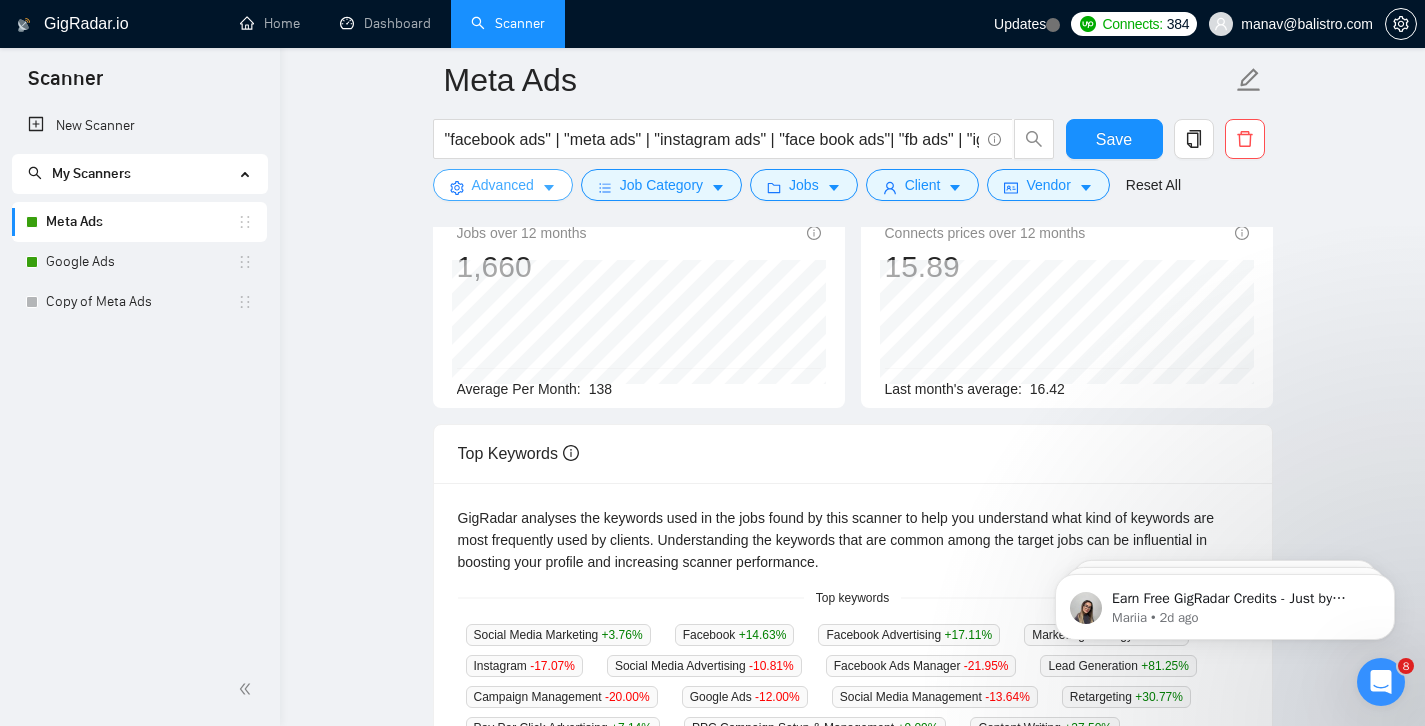 click 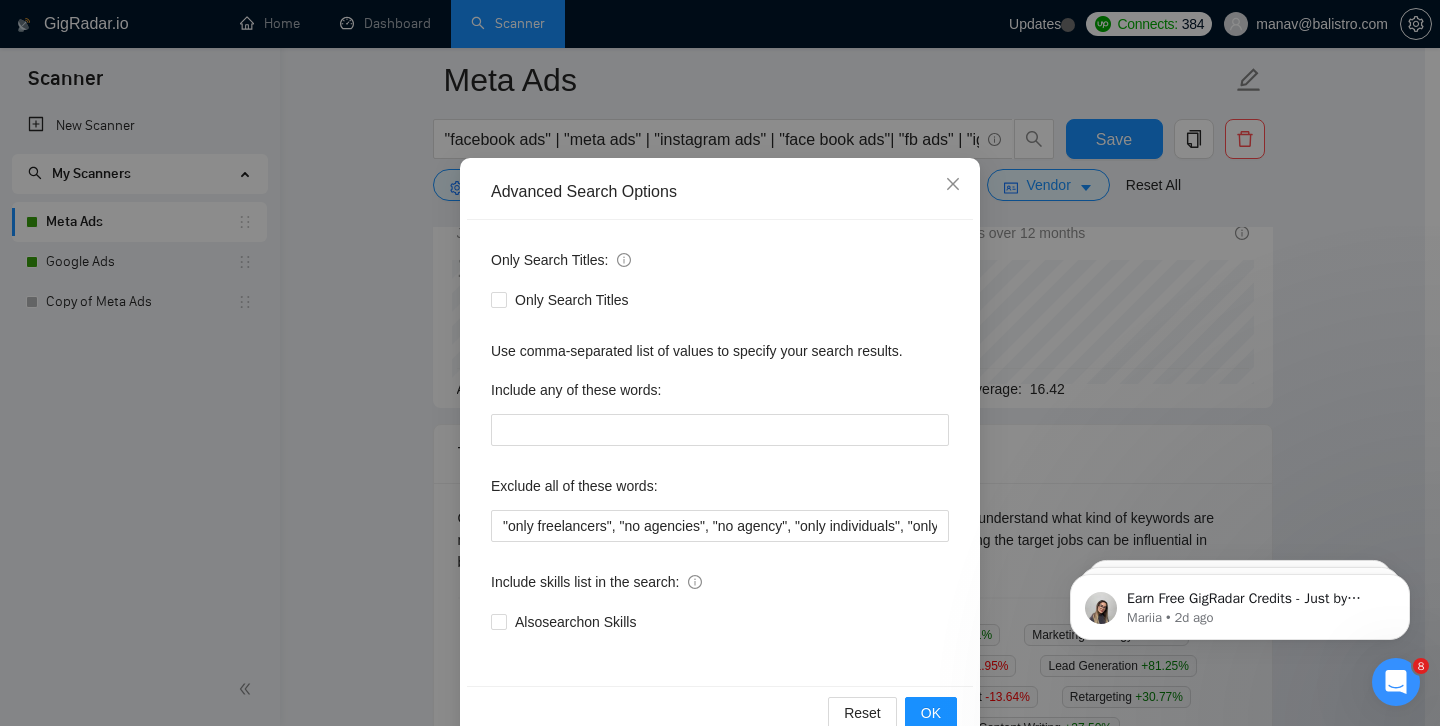 scroll, scrollTop: 106, scrollLeft: 0, axis: vertical 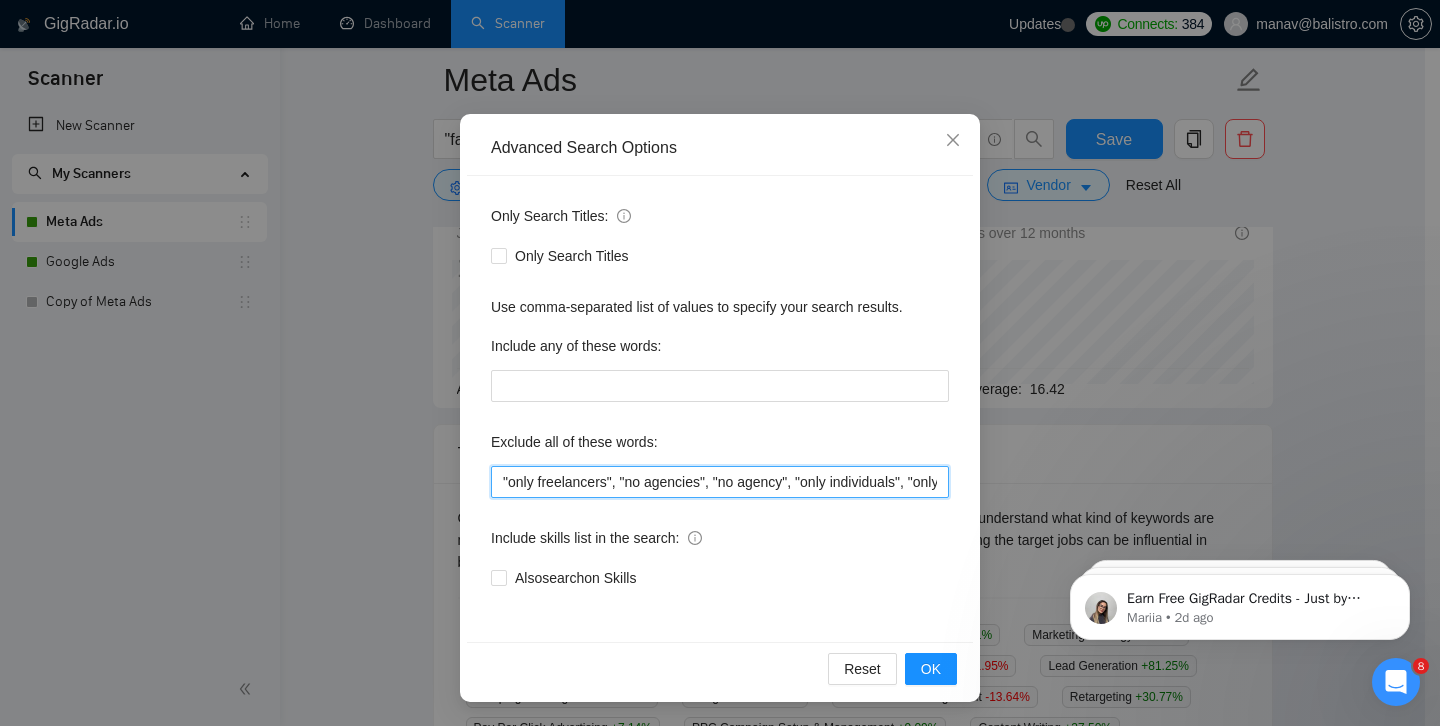 click on ""only freelancers", "no agencies", "no agency", "only individuals", "only individual", "only freelancer", "tutor", "coach", "advice", "teach me", "agencies not to apply", "freelancers only", "independent contractors only", "google"" at bounding box center [720, 482] 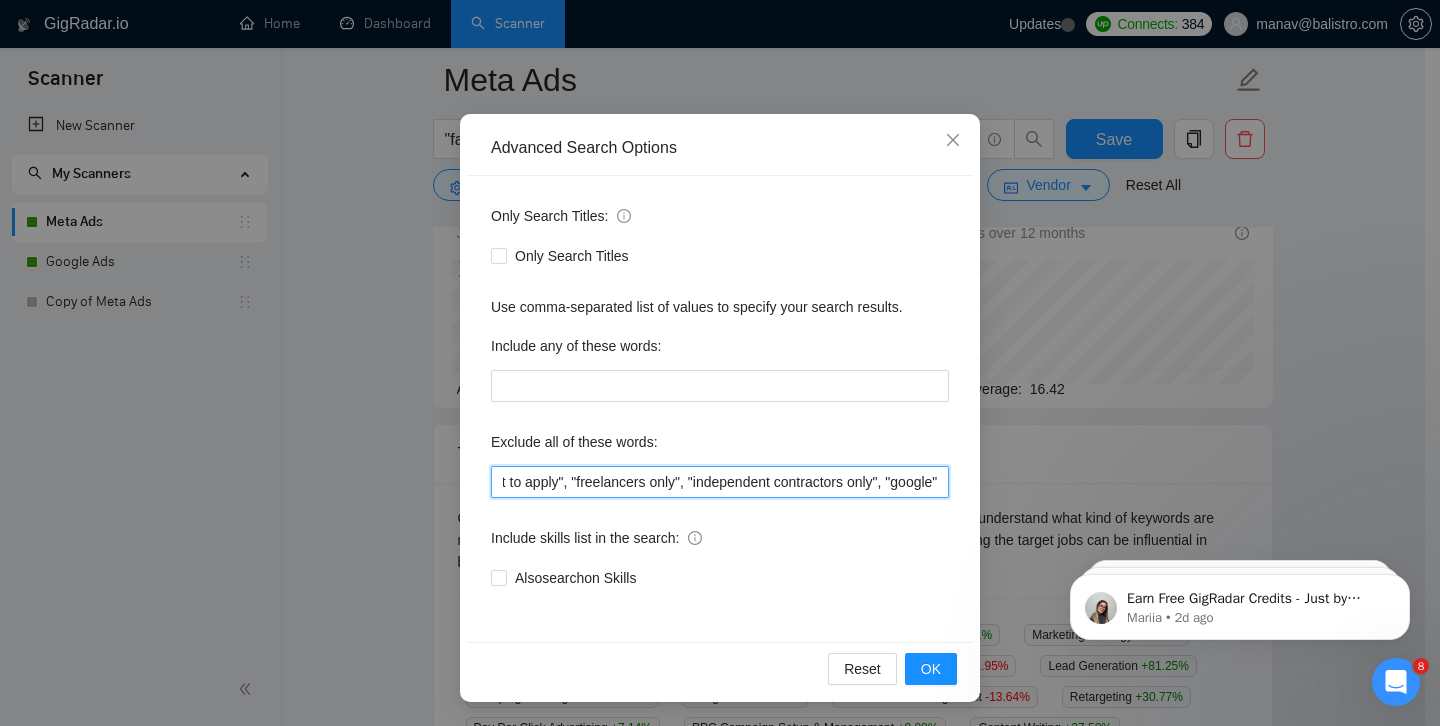 scroll, scrollTop: 0, scrollLeft: 0, axis: both 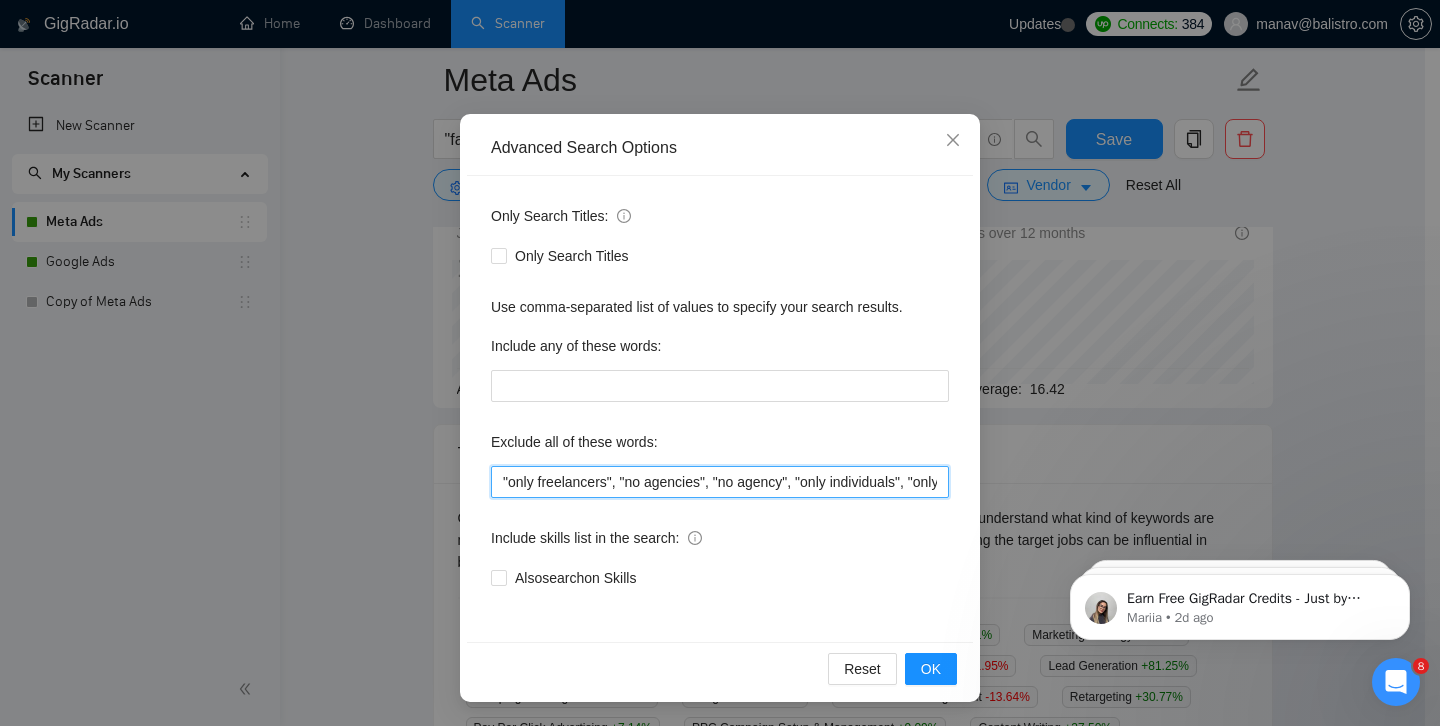 click on ""only freelancers", "no agencies", "no agency", "only individuals", "only individual", "only freelancer", "tutor", "coach", "advice", "teach me", "agencies not to apply", "freelancers only", "independent contractors only", "google"" at bounding box center (720, 482) 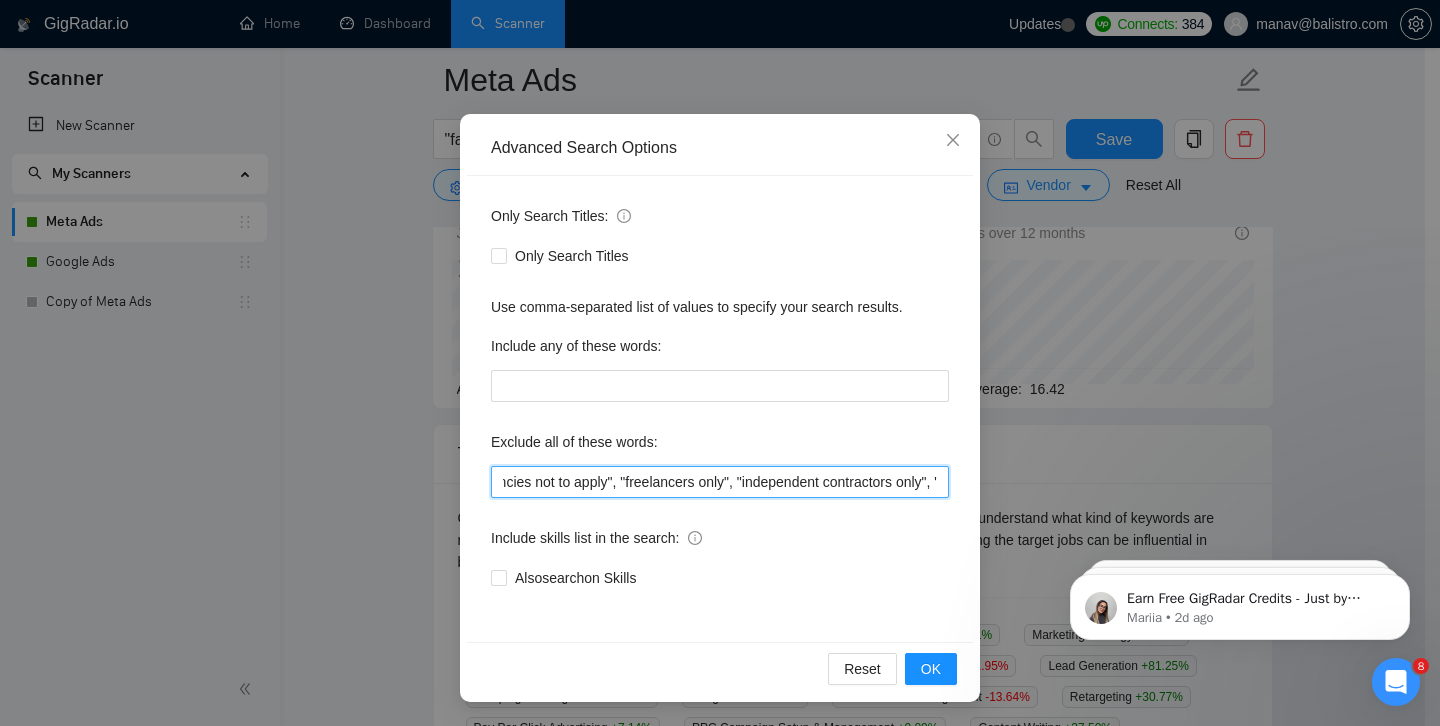 scroll, scrollTop: 0, scrollLeft: 1016, axis: horizontal 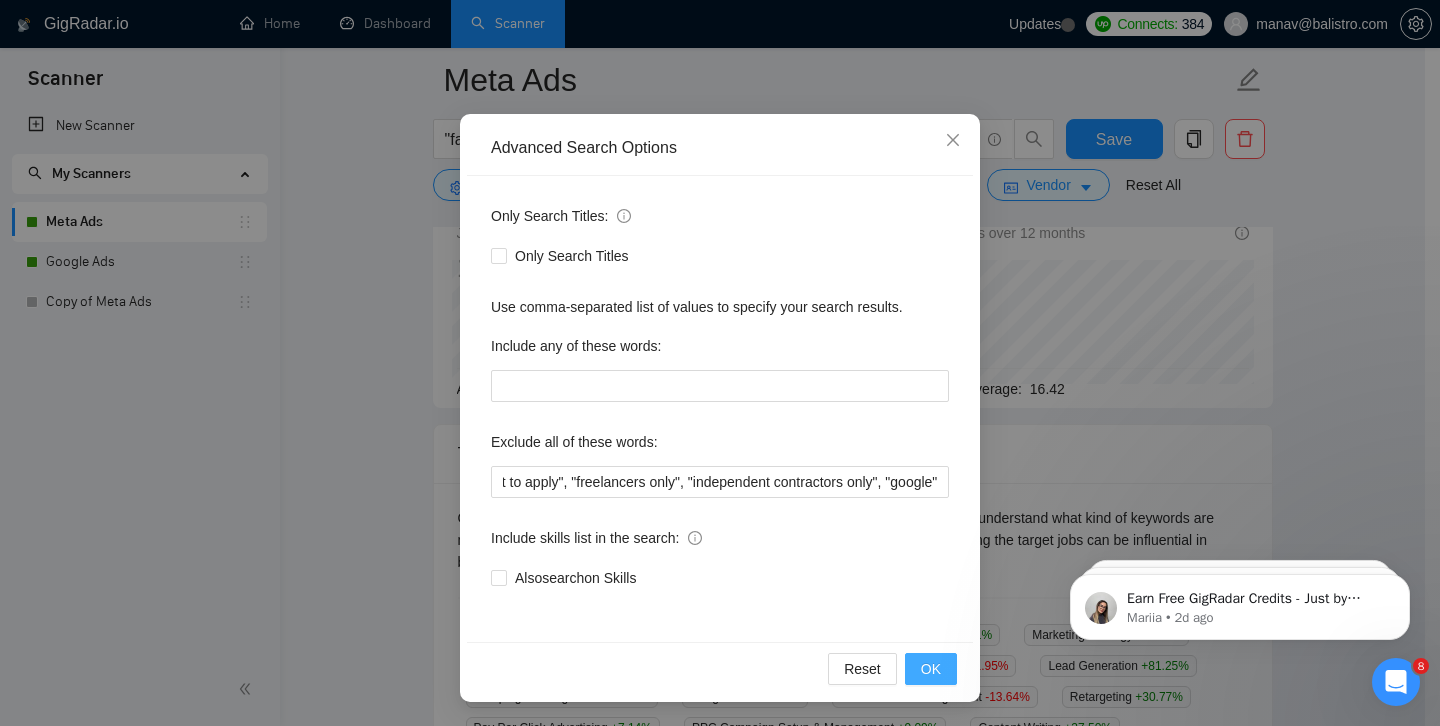 click on "OK" at bounding box center [931, 669] 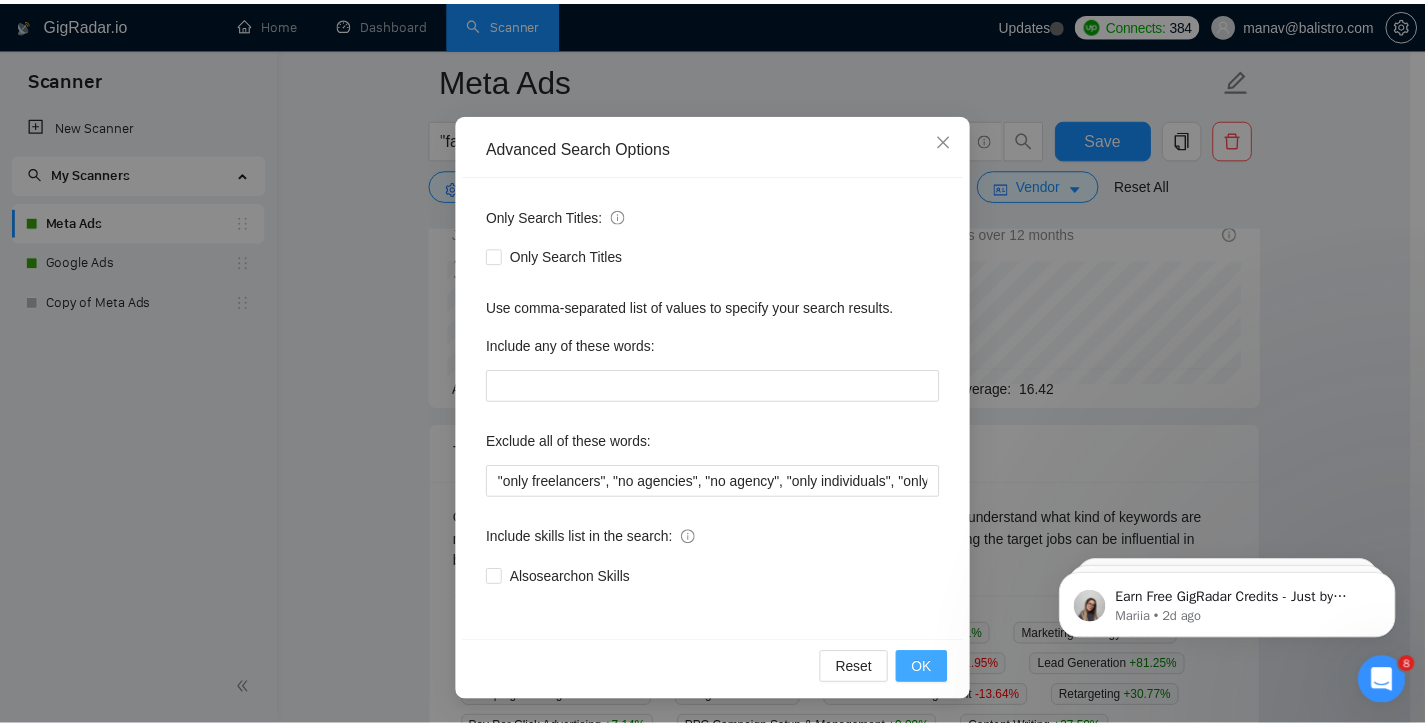 scroll, scrollTop: 6, scrollLeft: 0, axis: vertical 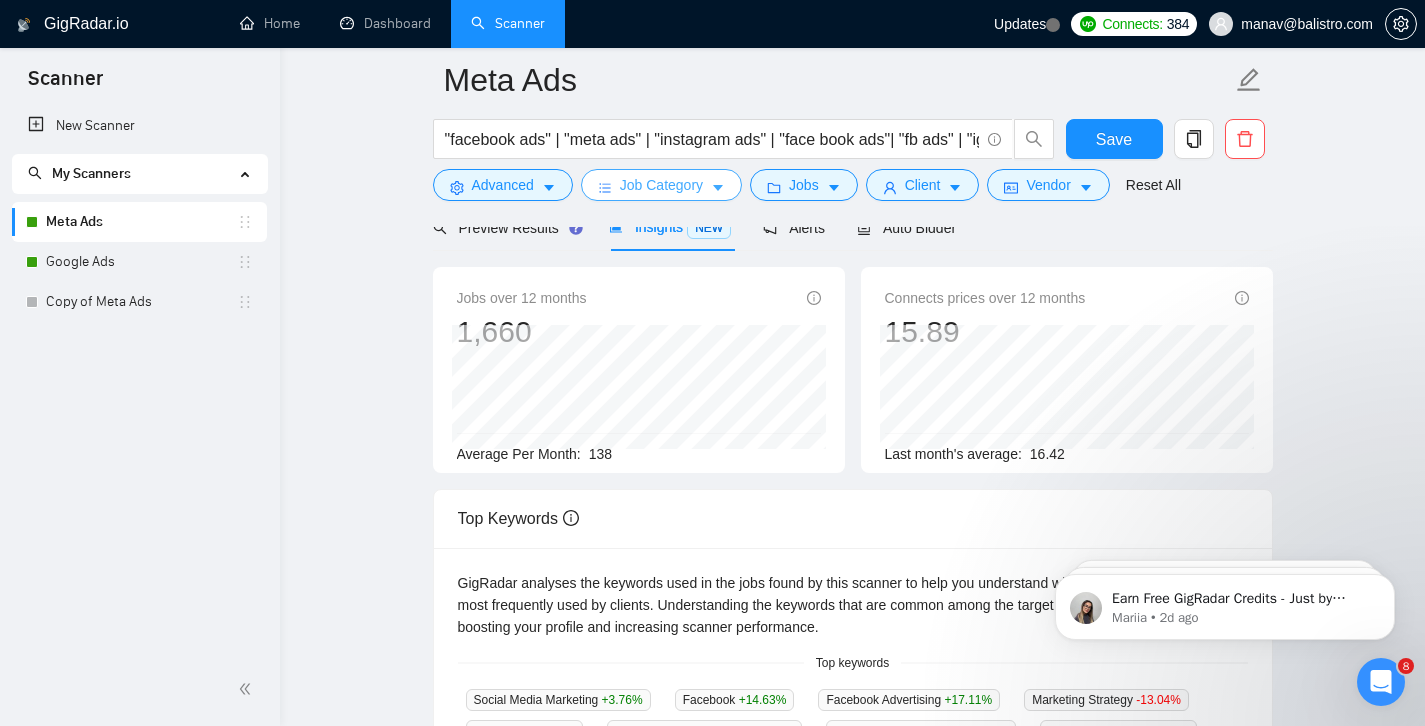 click on "Job Category" at bounding box center (661, 185) 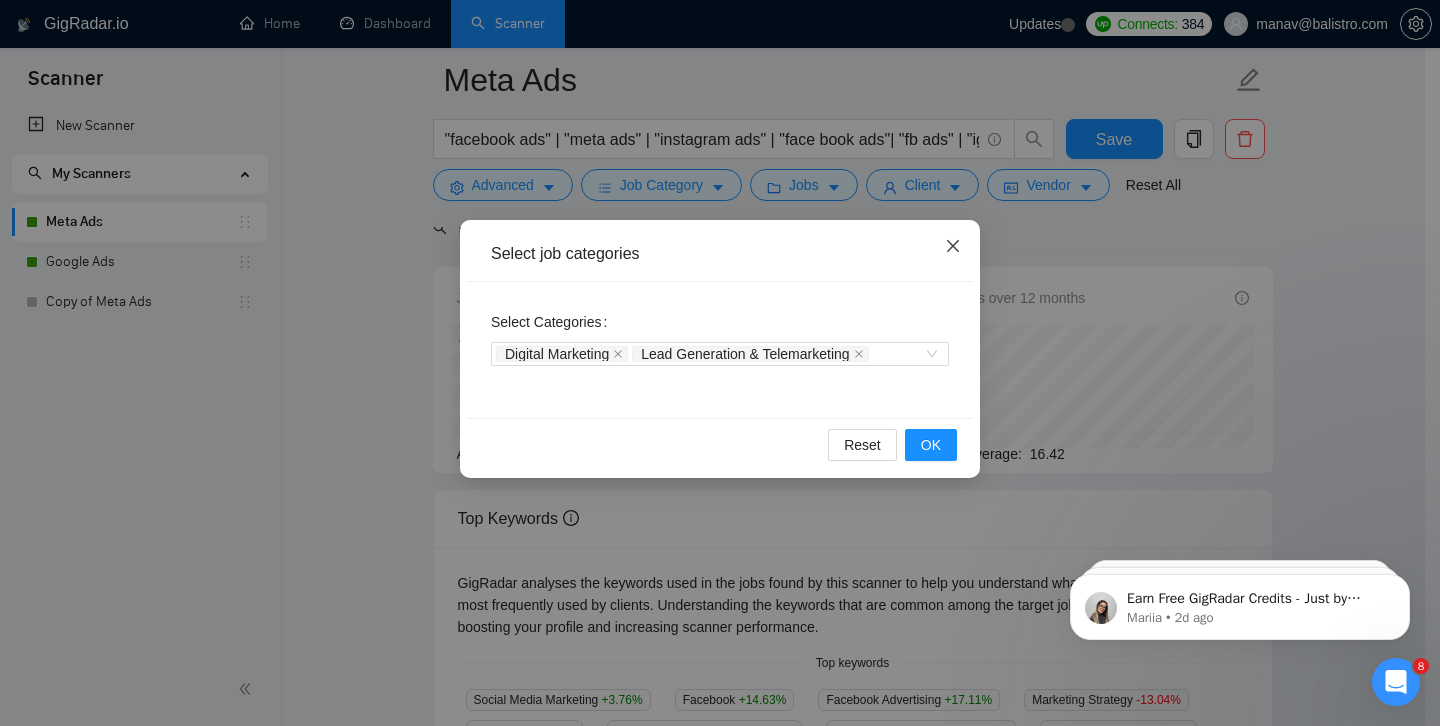 click 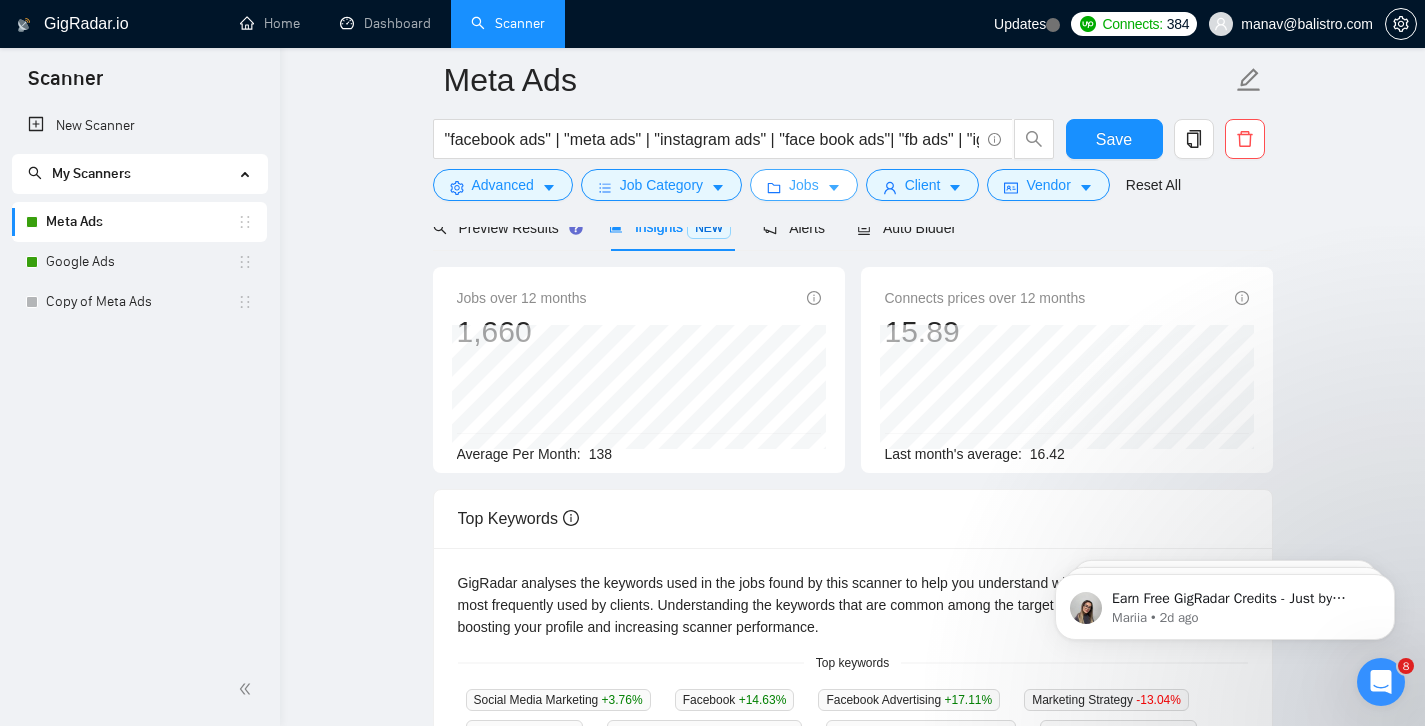 click on "Jobs" at bounding box center (804, 185) 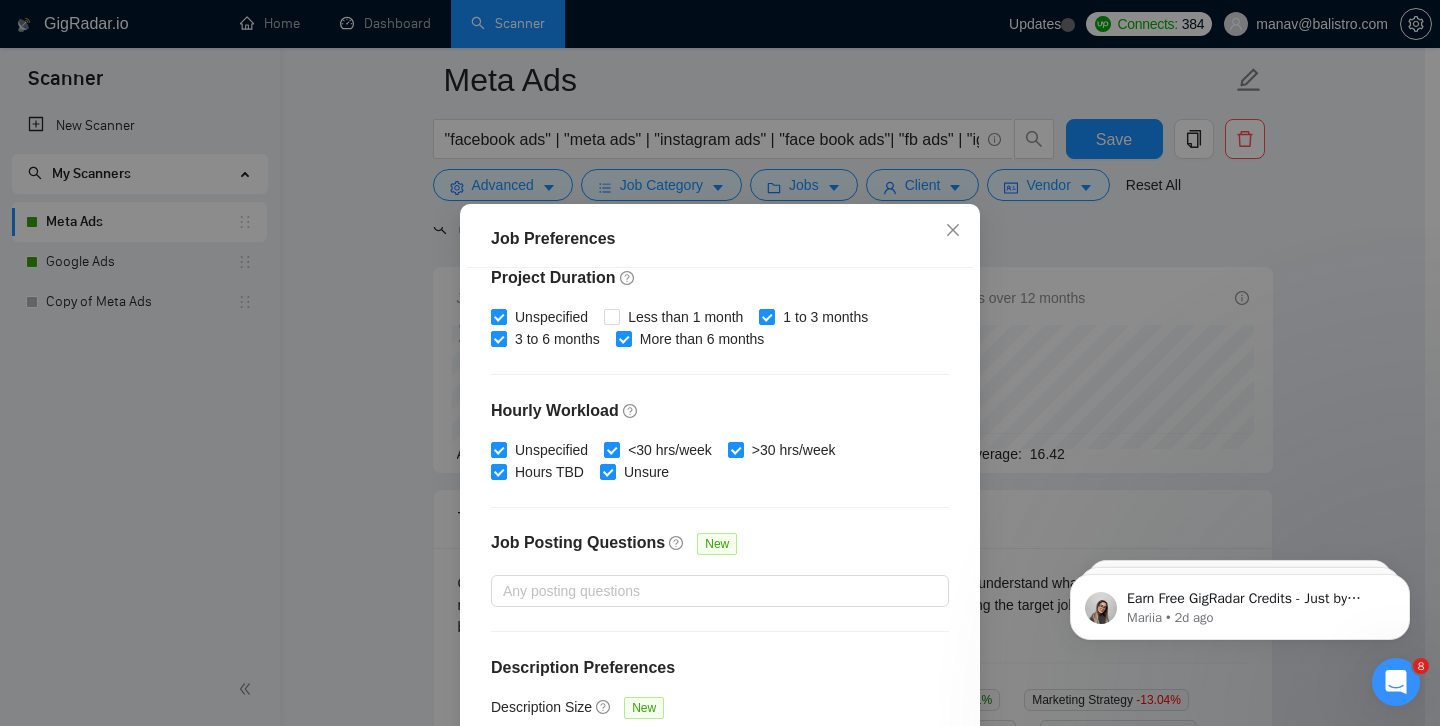 scroll, scrollTop: 619, scrollLeft: 0, axis: vertical 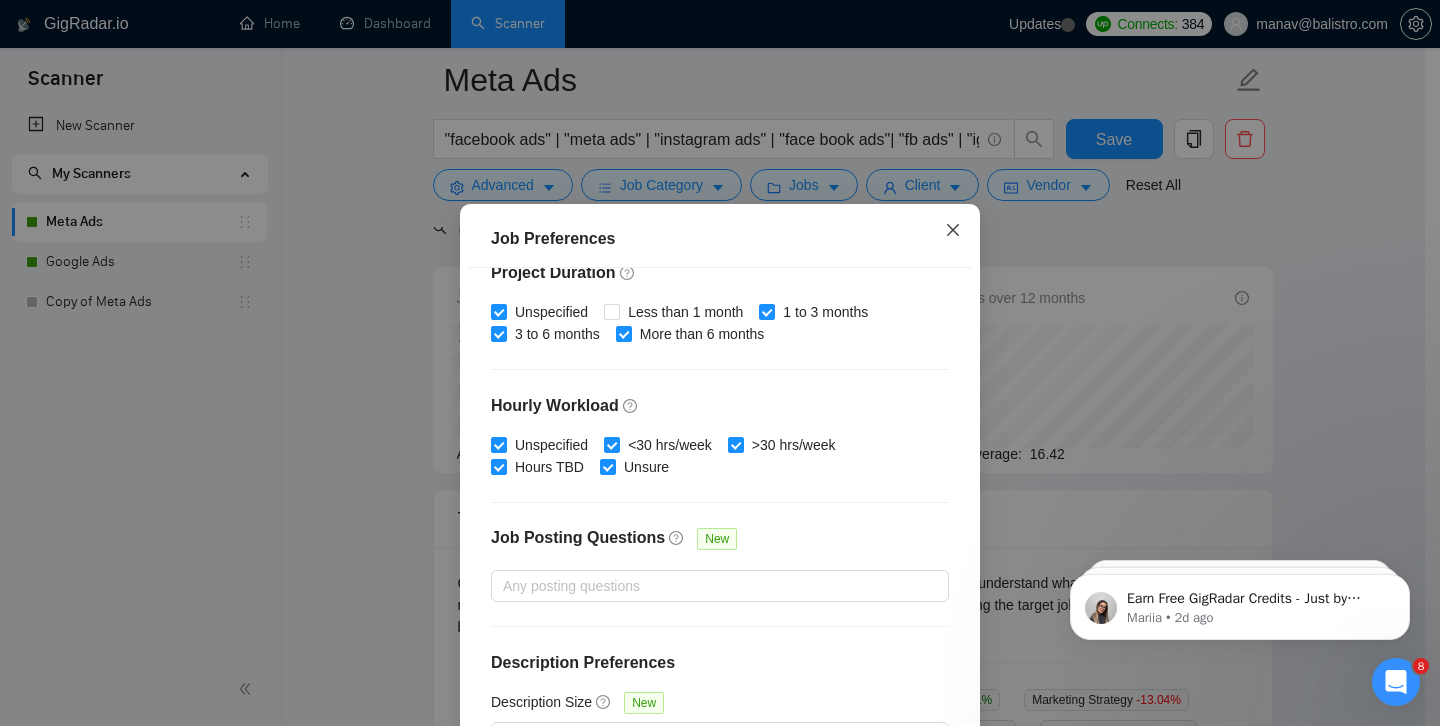 click 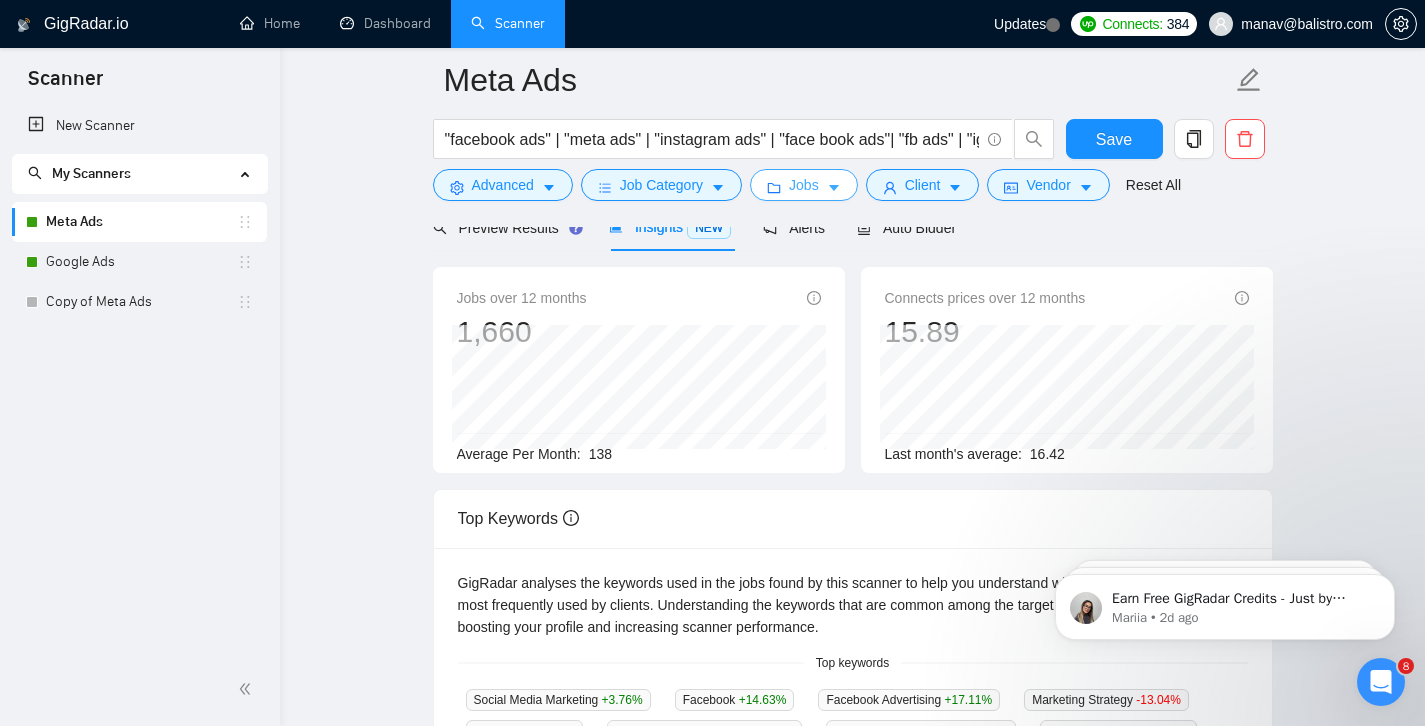 click 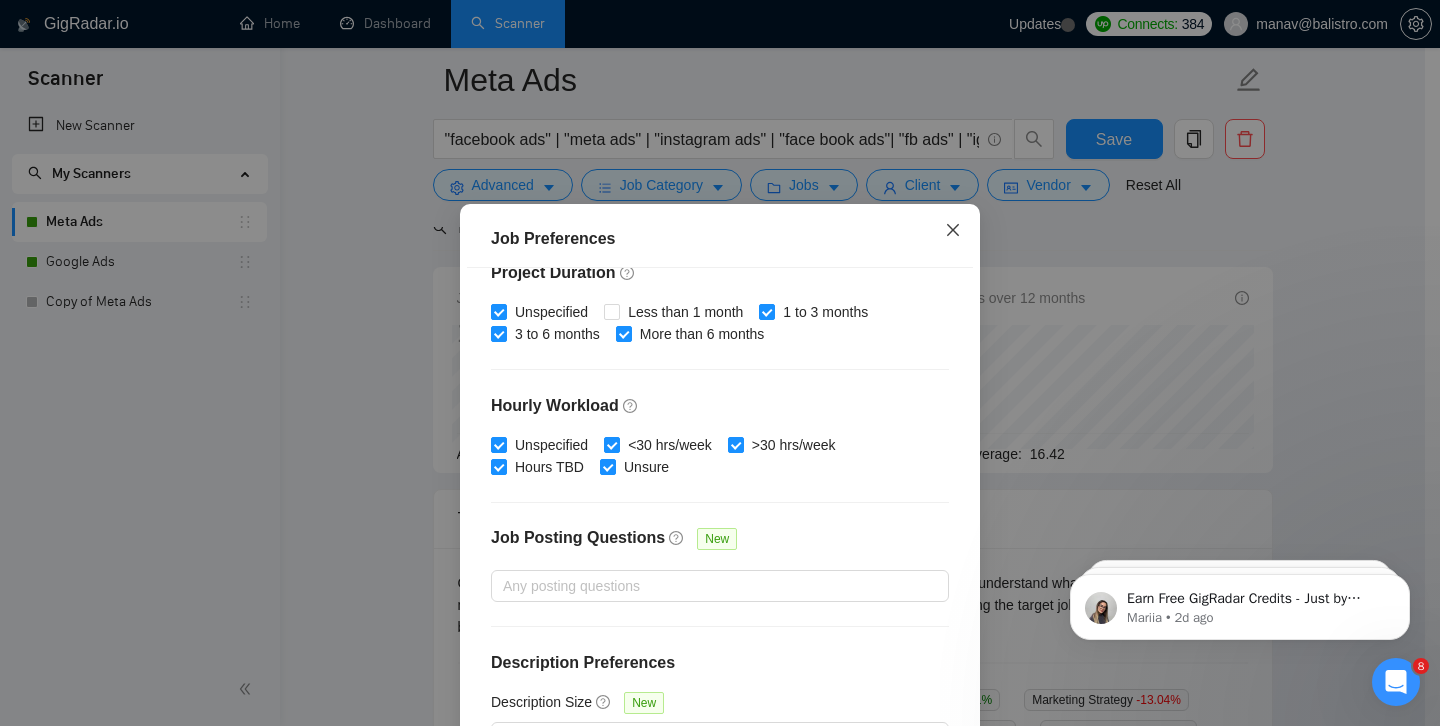 click 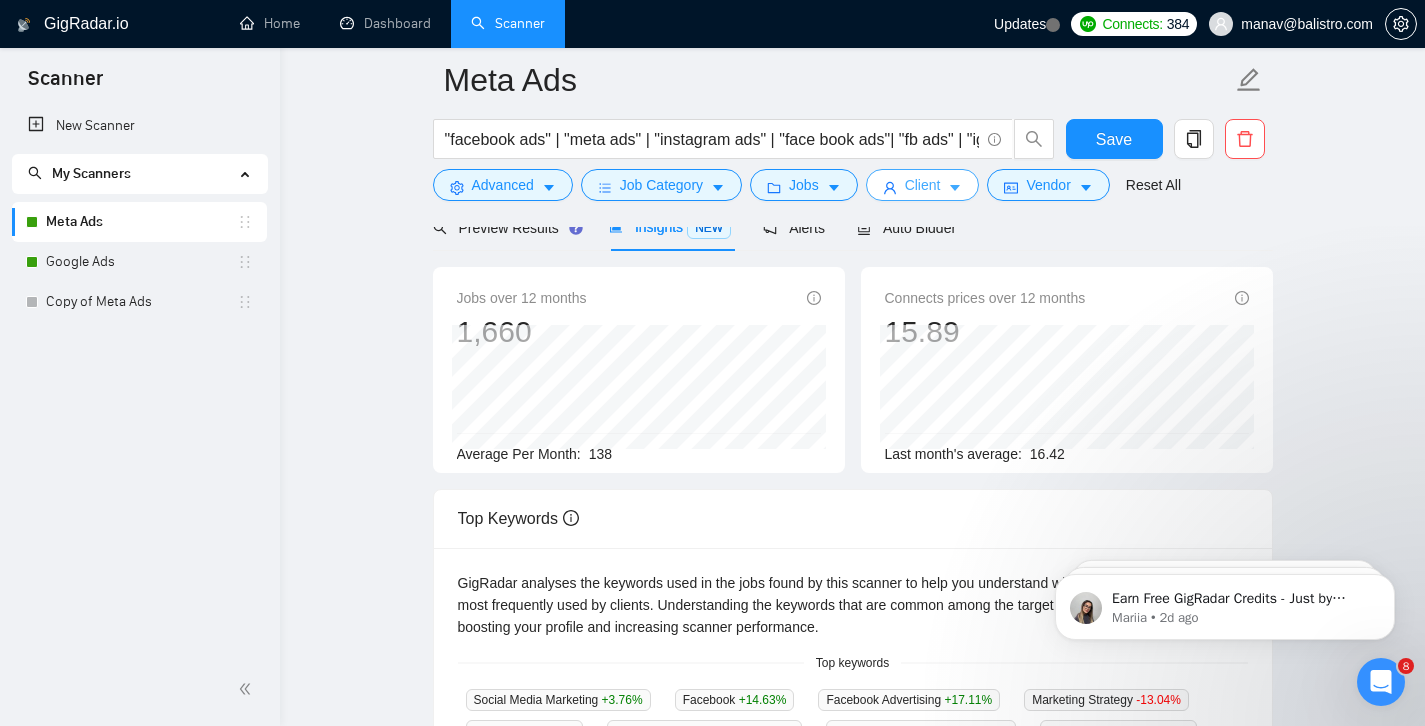 click on "Client" at bounding box center (923, 185) 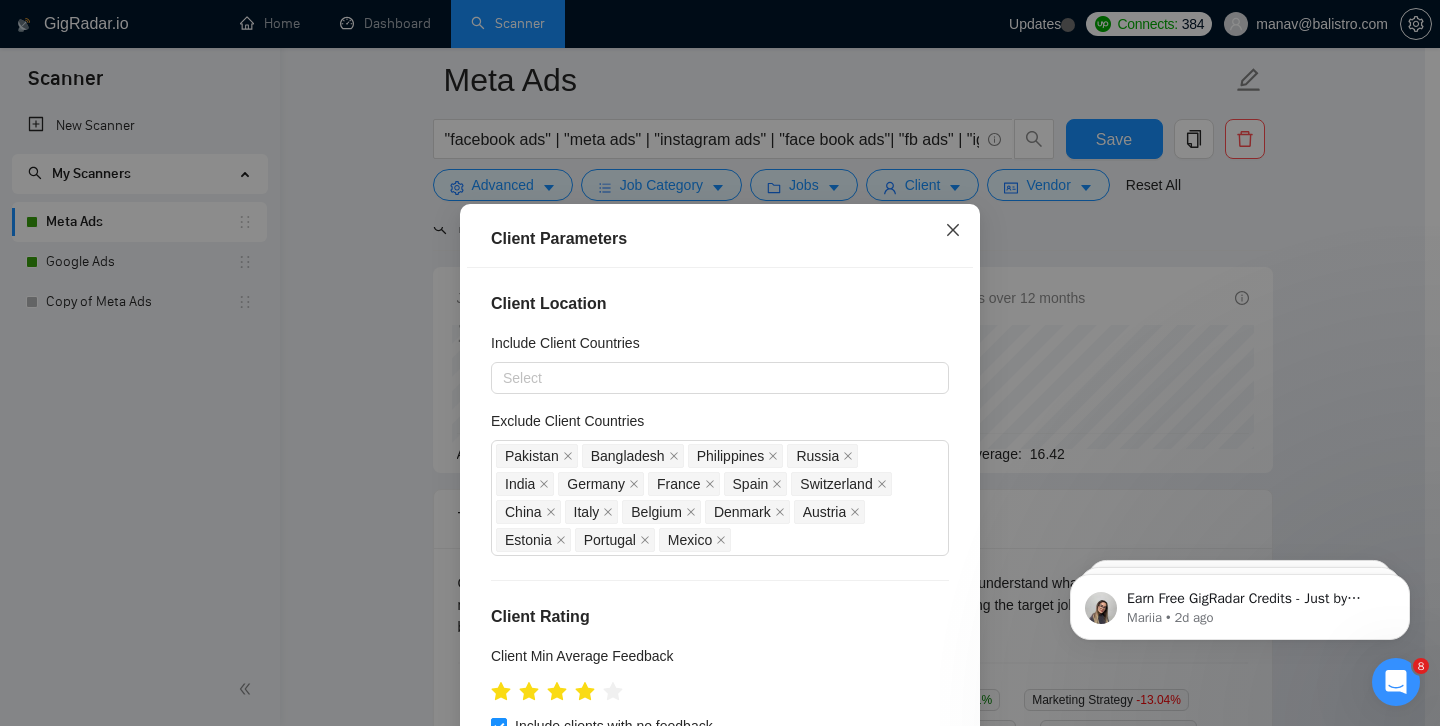 click 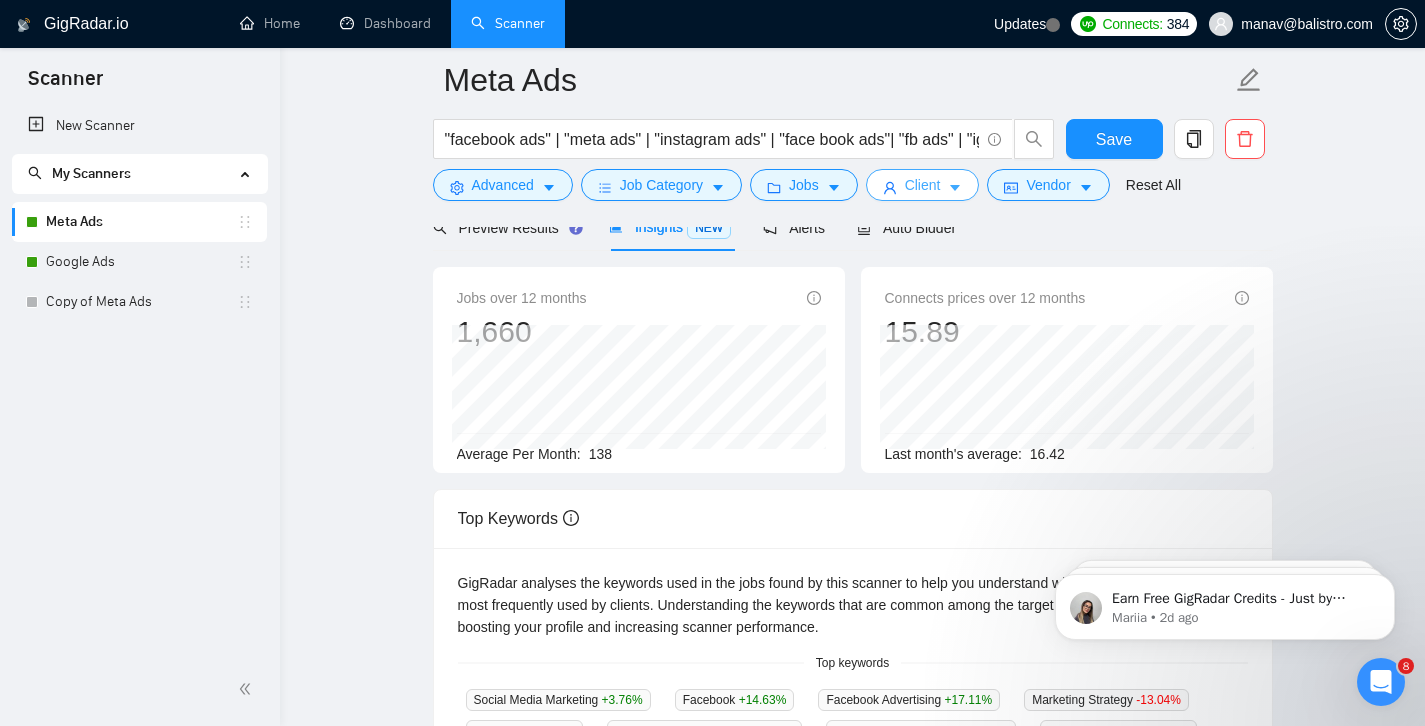 click on "Client" at bounding box center (923, 185) 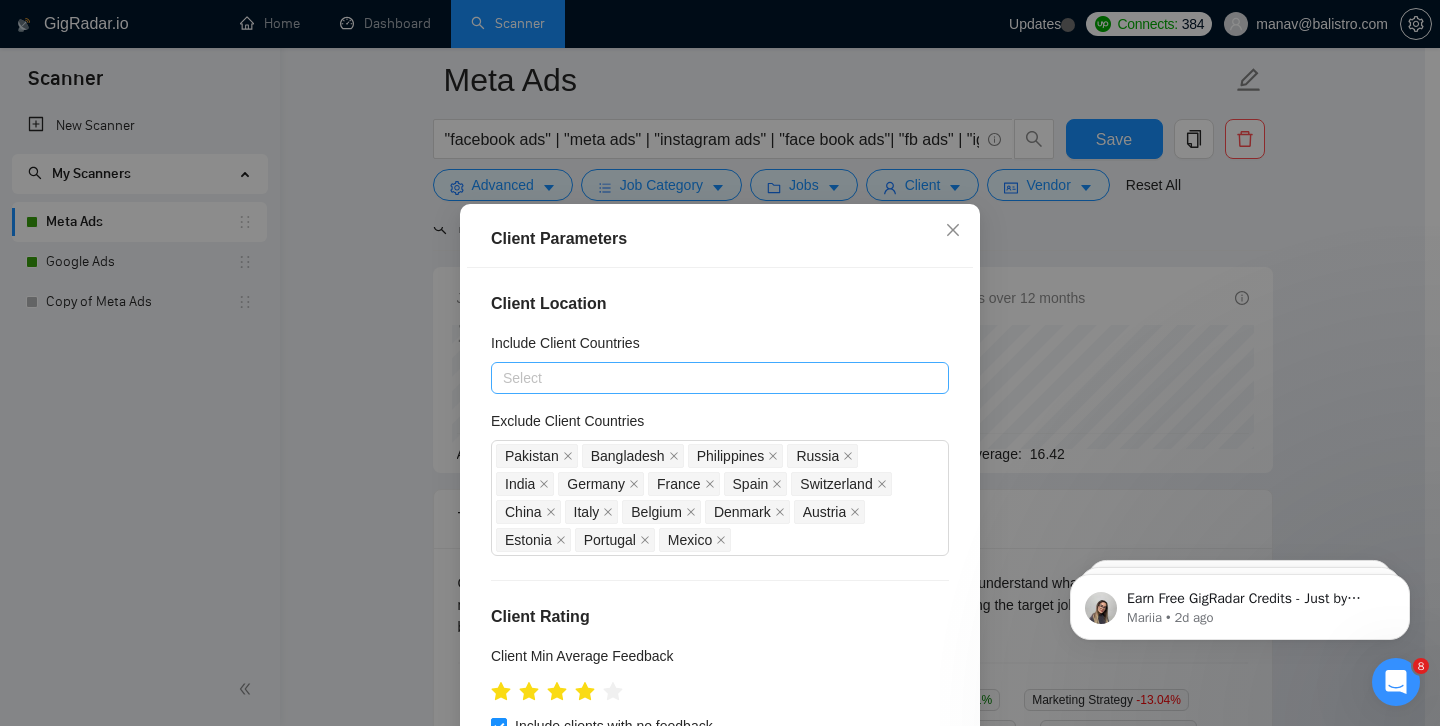 click at bounding box center (710, 378) 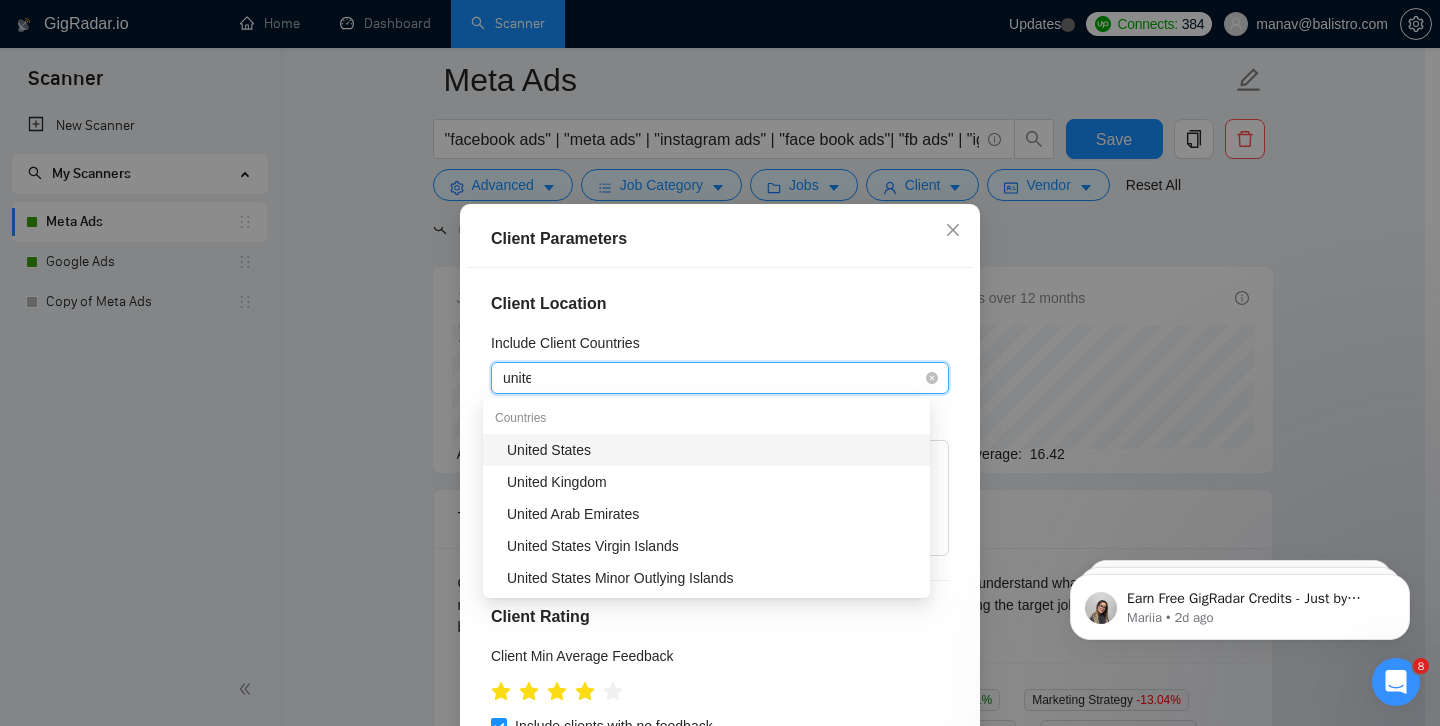 type on "united" 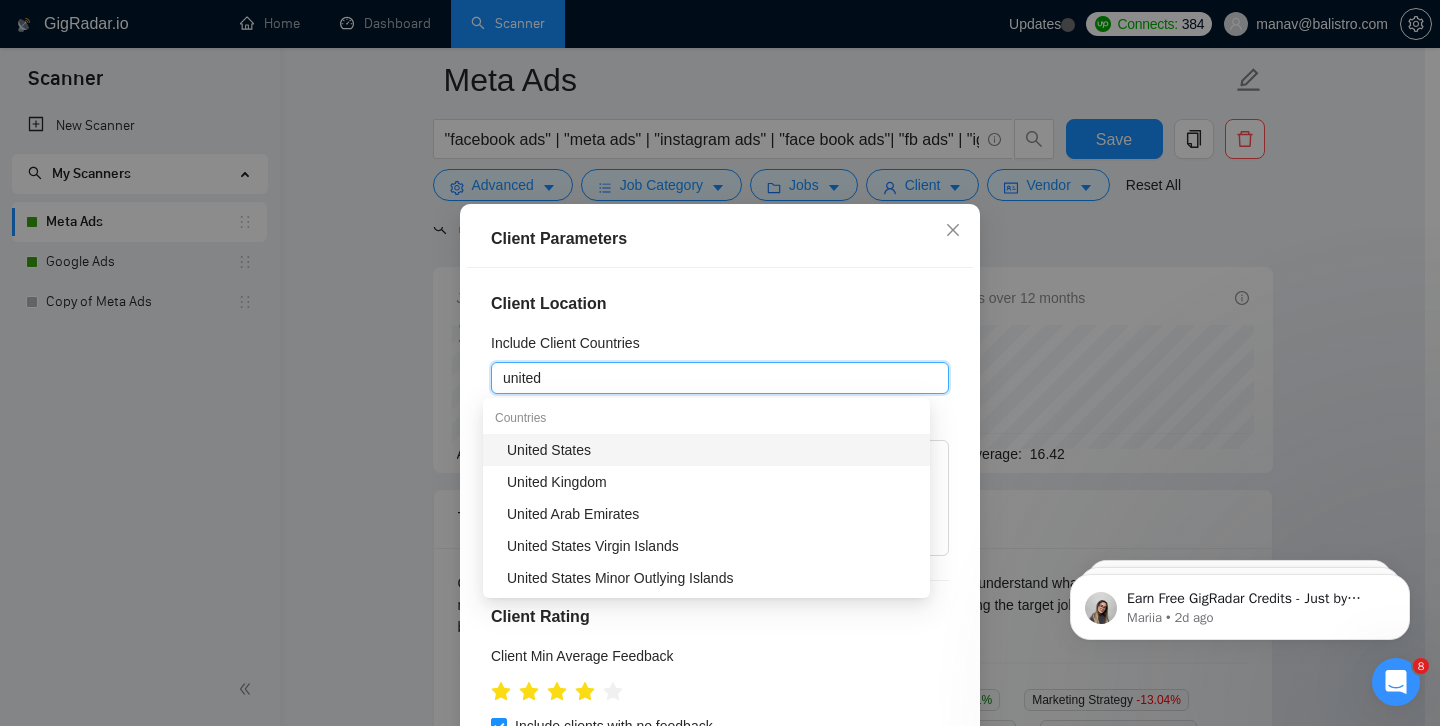 click on "United States" at bounding box center (712, 450) 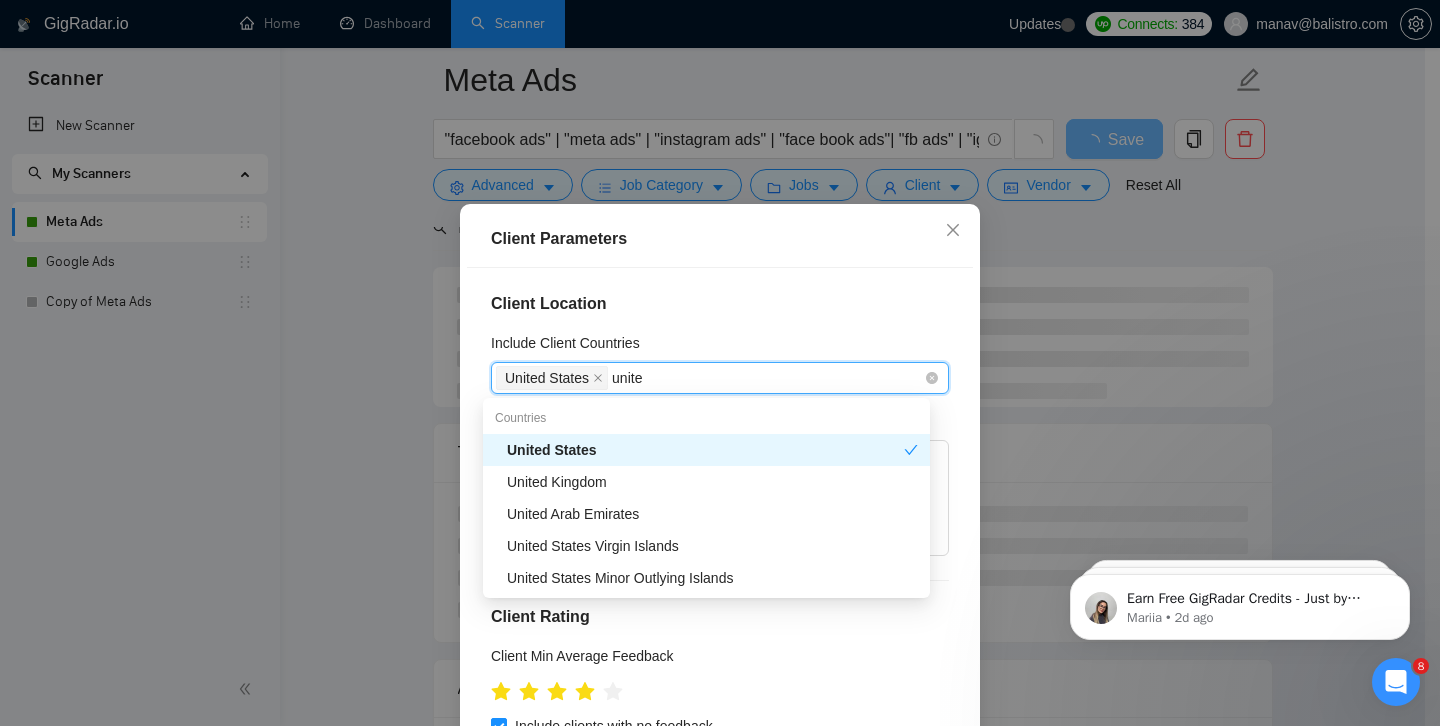 type on "united" 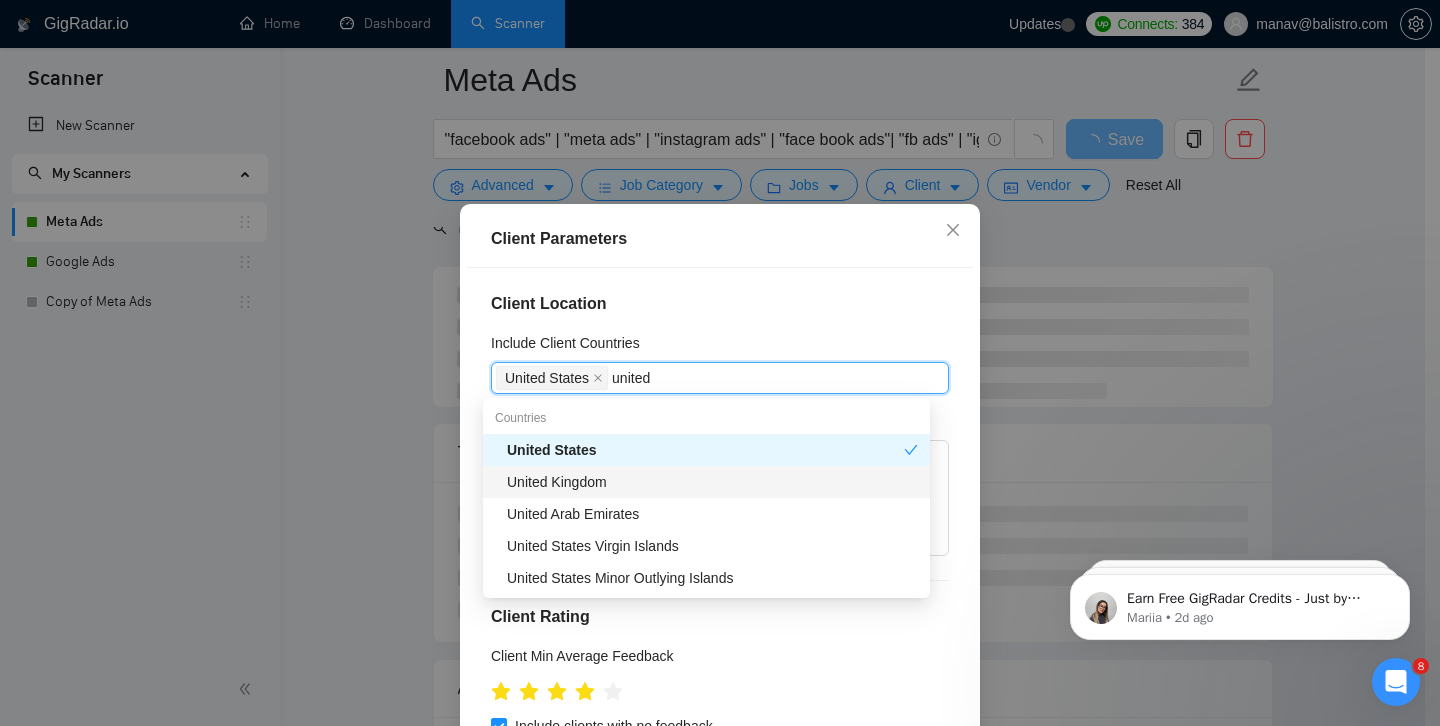 click on "United Kingdom" at bounding box center (712, 482) 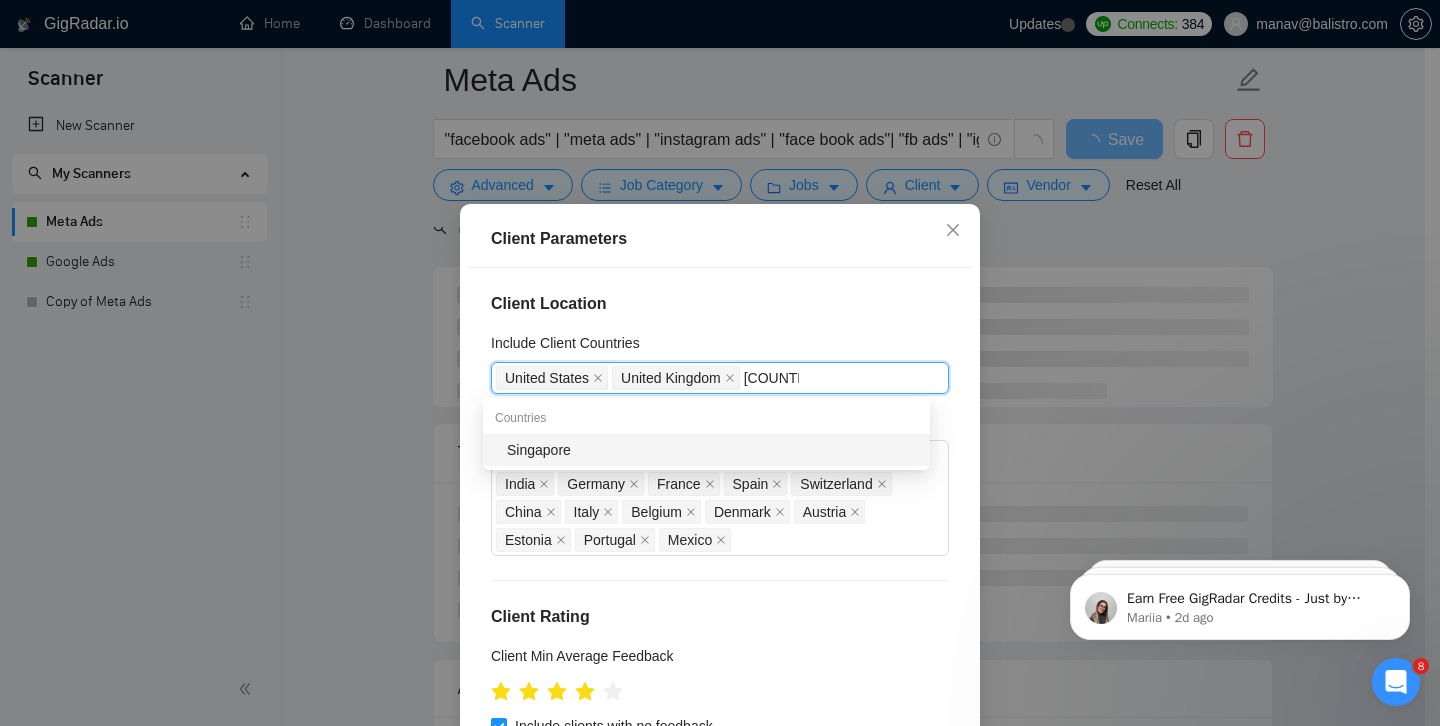 type on "[COUNTRY]" 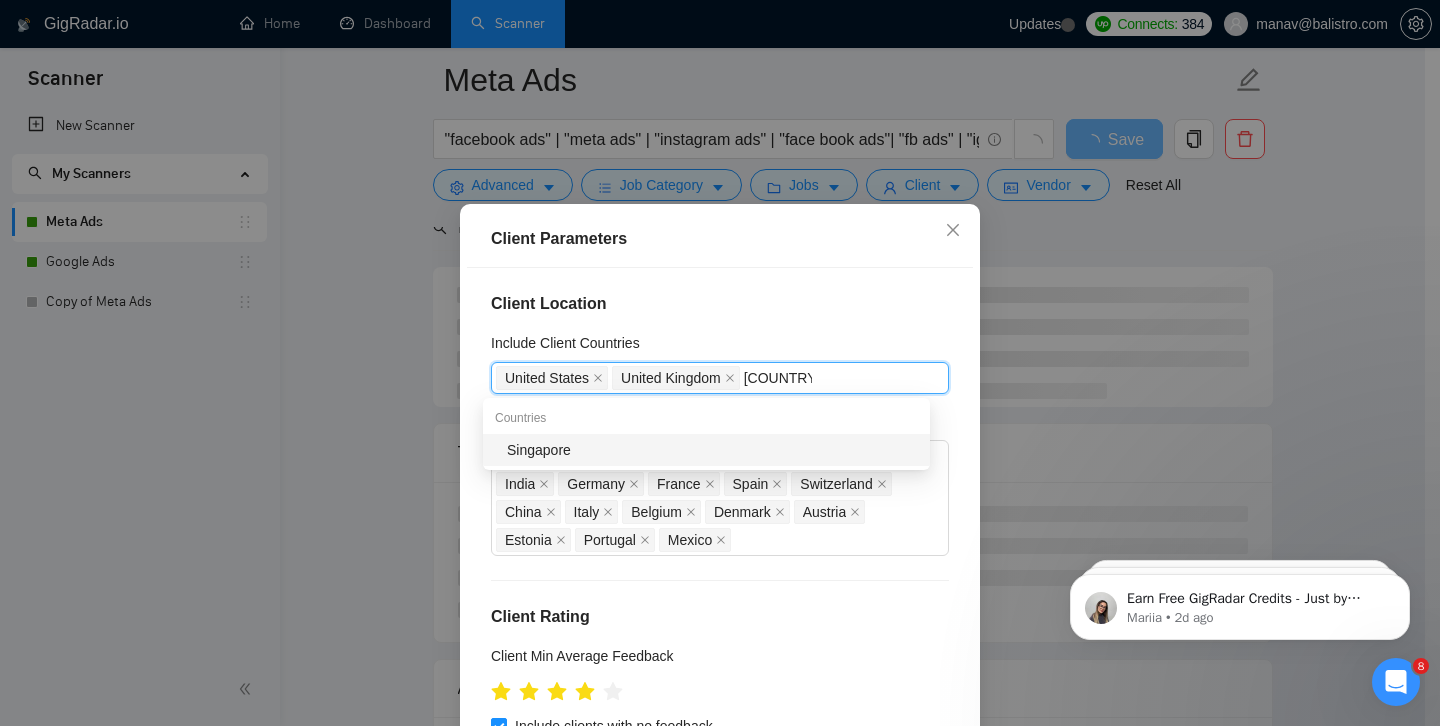 click on "Singapore" at bounding box center [712, 450] 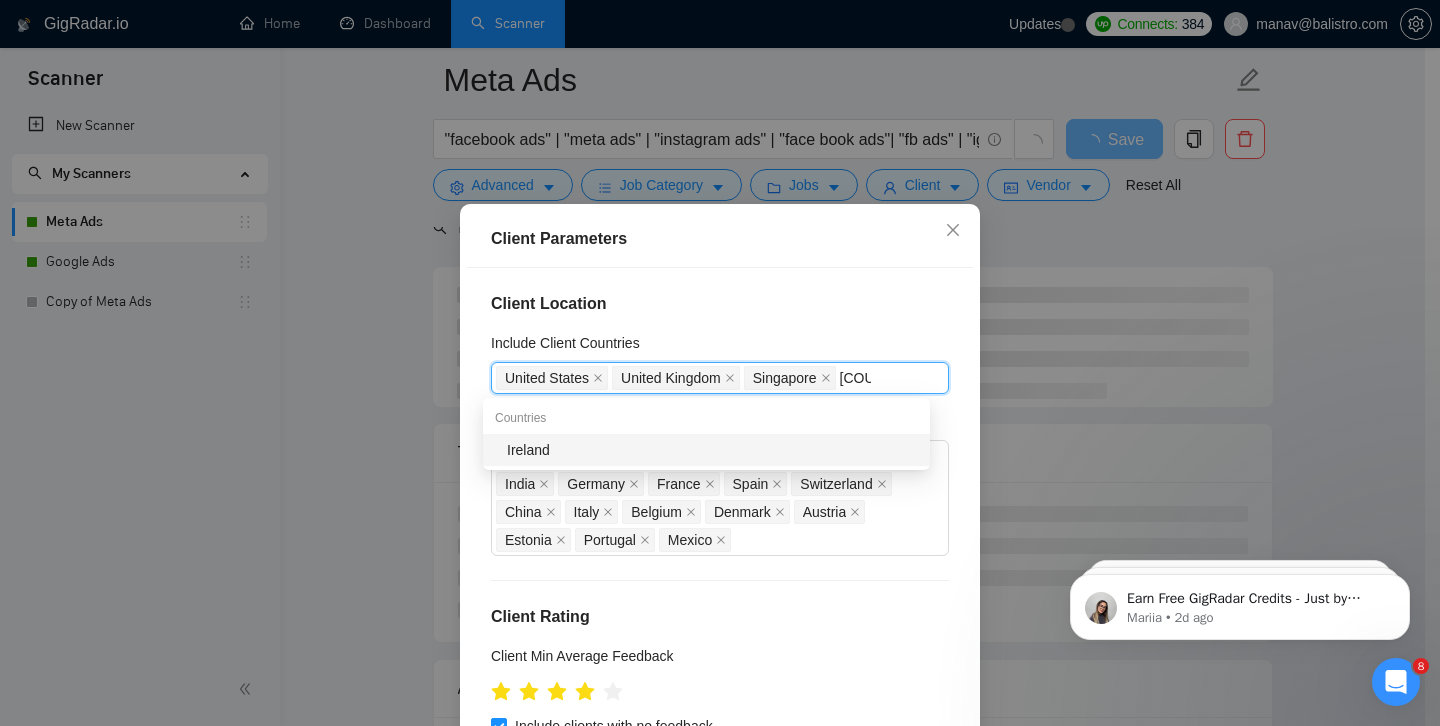 type on "irelan" 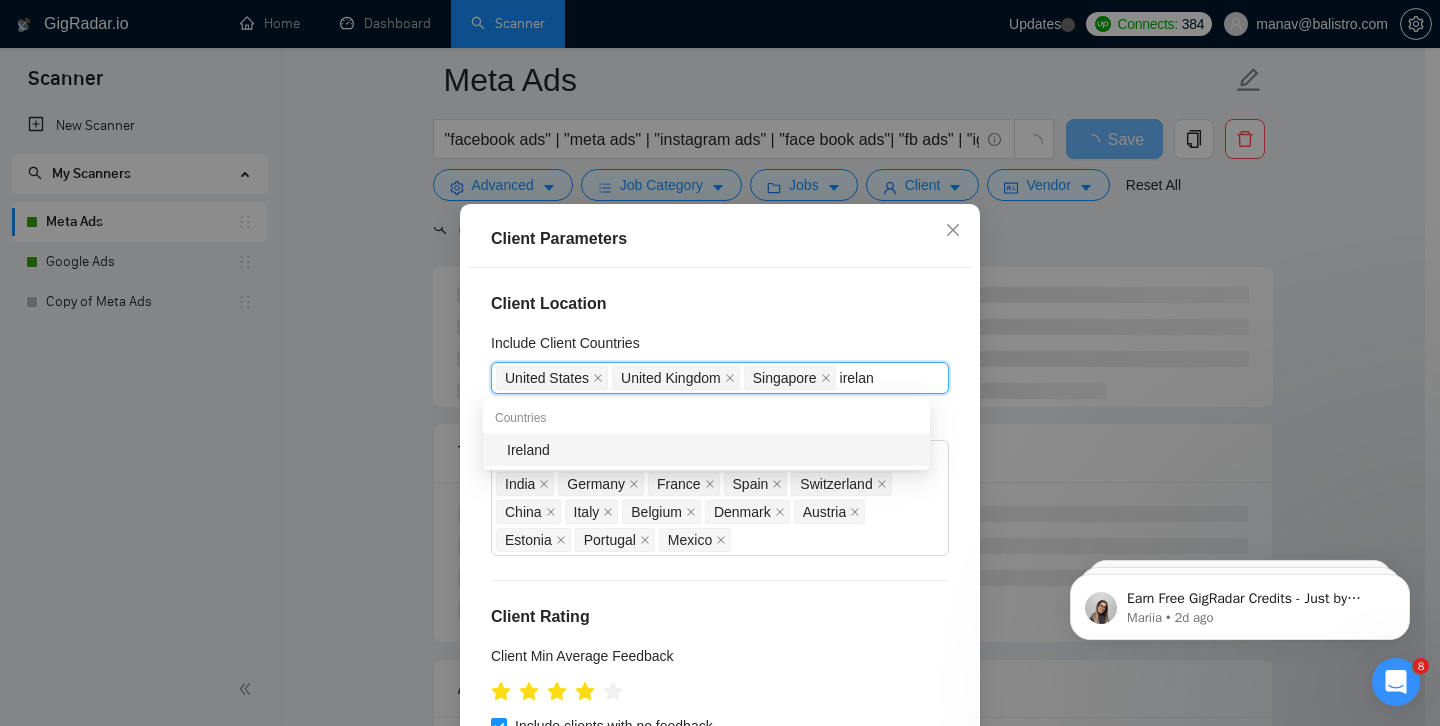 click on "Ireland" at bounding box center [712, 450] 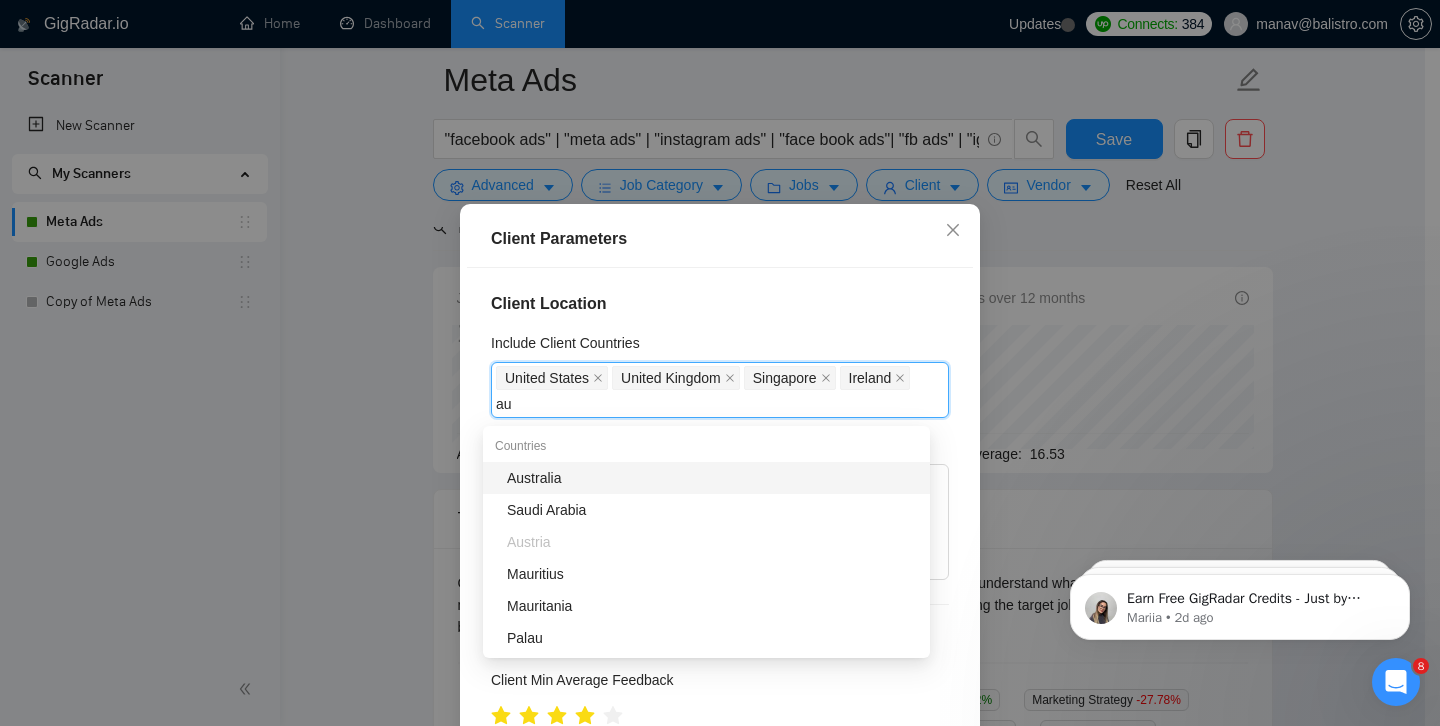 type on "aus" 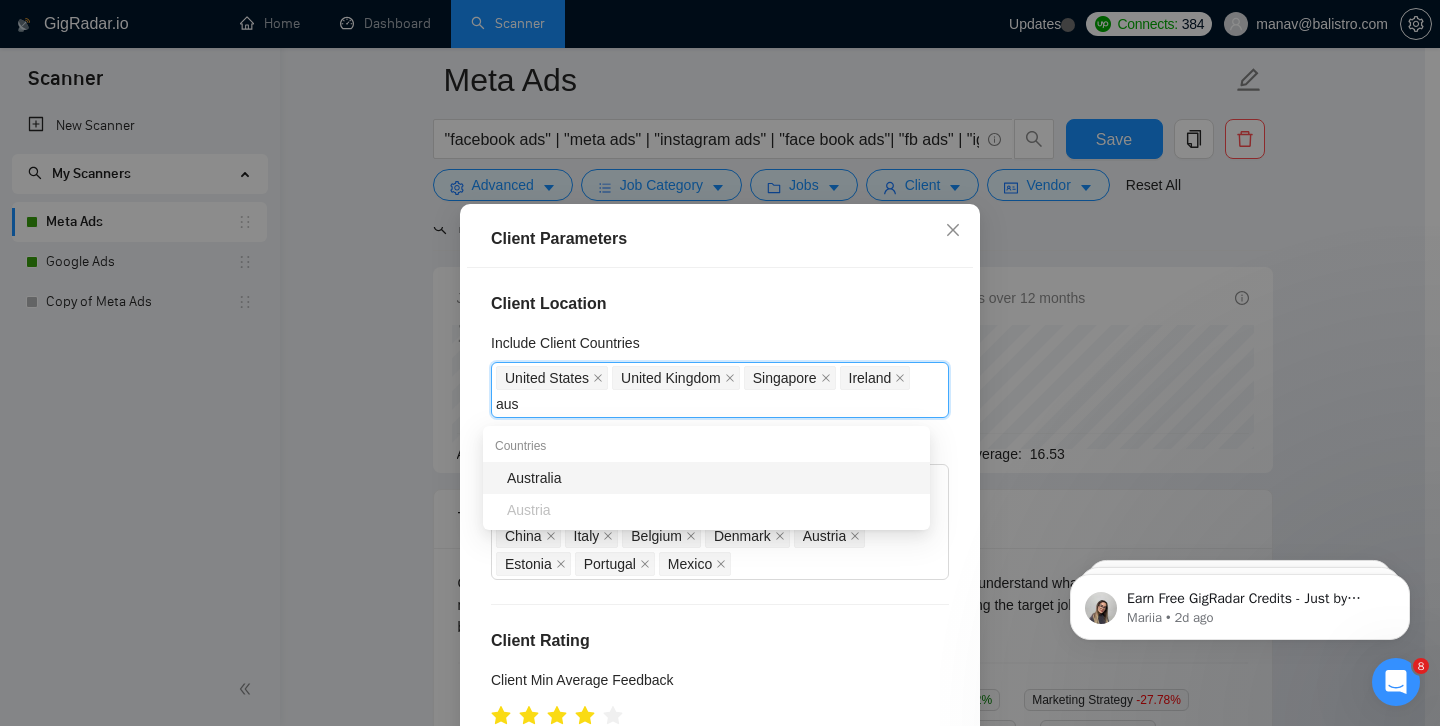 click on "Australia" at bounding box center [712, 478] 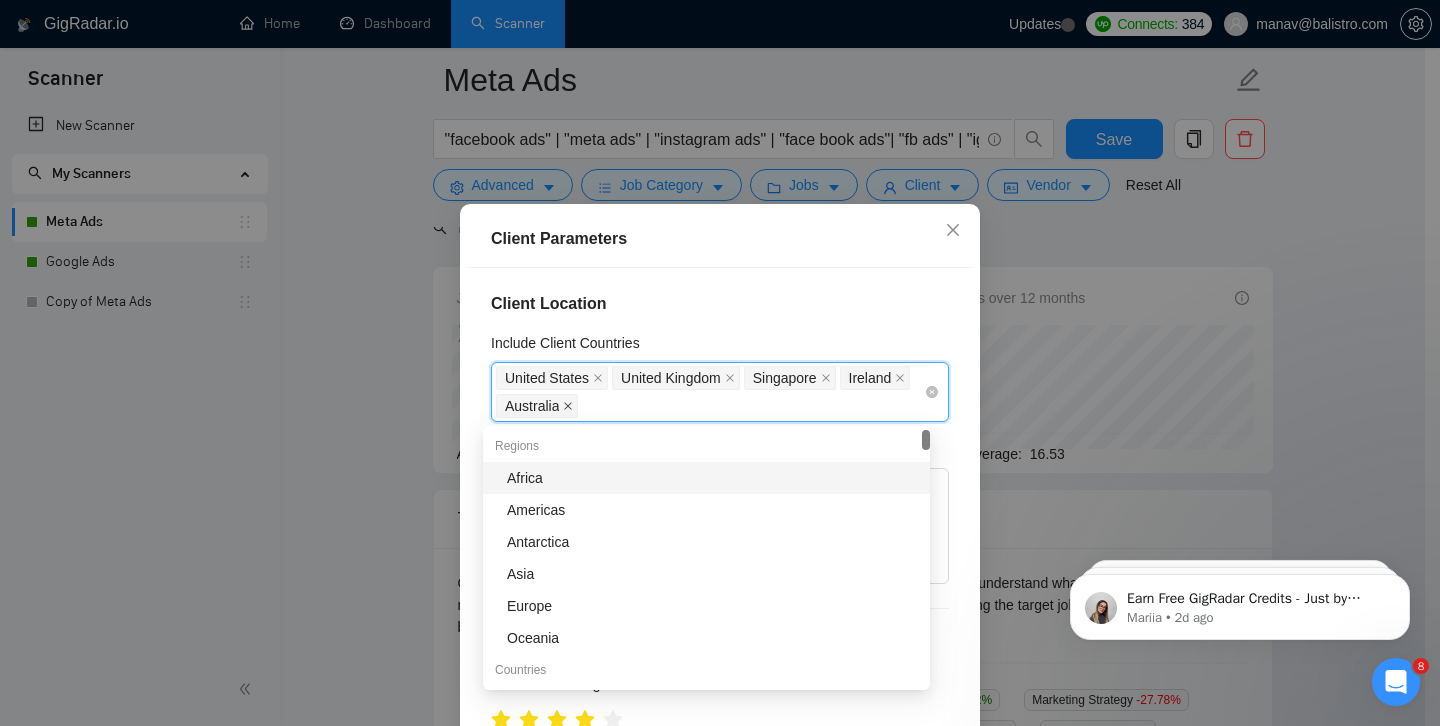 click 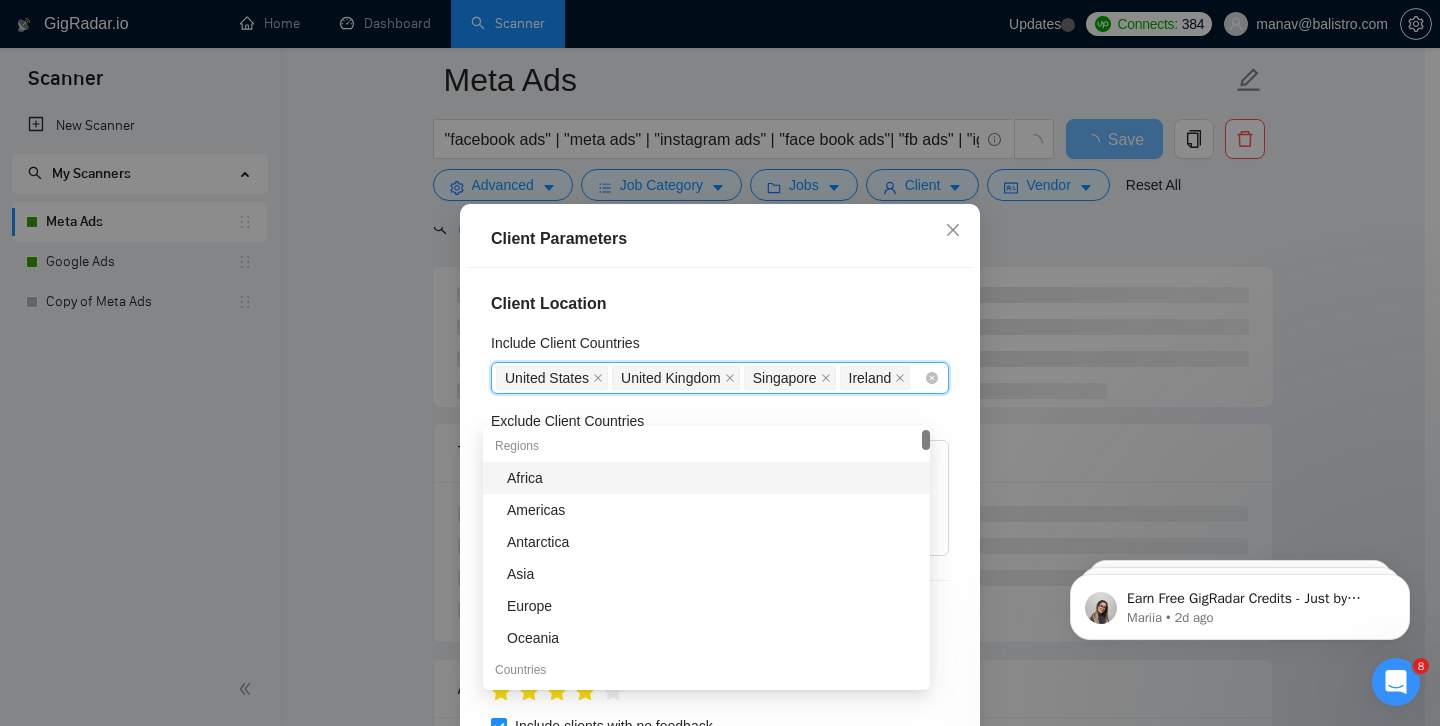 click on "Include Client Countries" at bounding box center (720, 347) 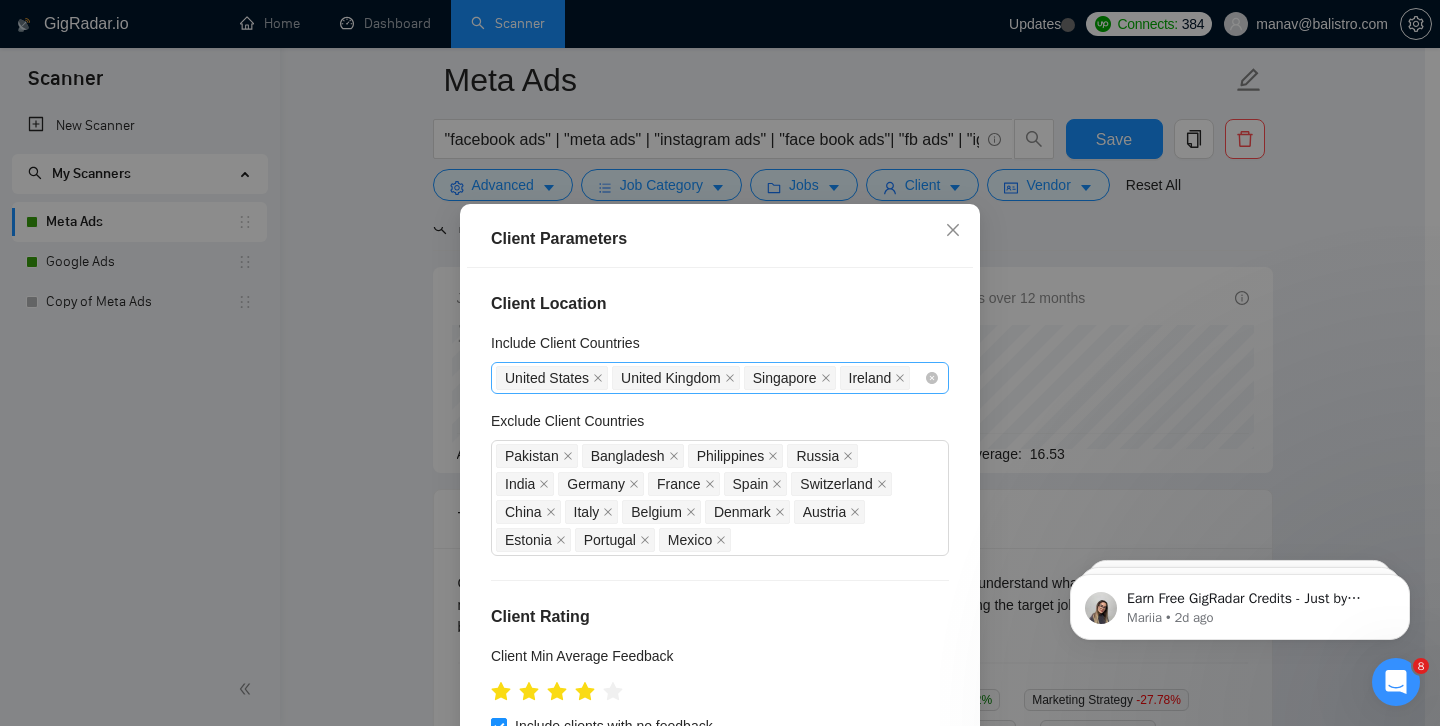 click on "[COUNTRY] [COUNTRY] [COUNTRY] [COUNTRY]" at bounding box center [710, 378] 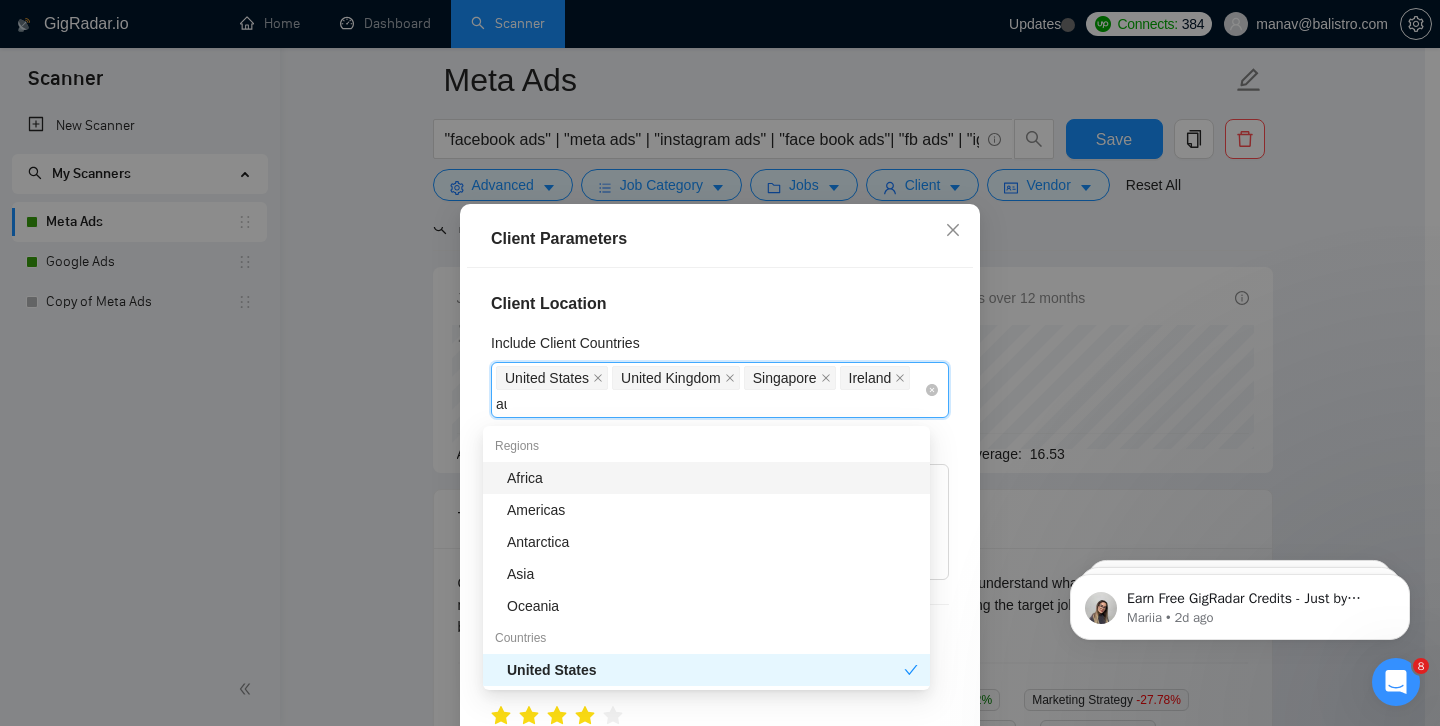 type on "aus" 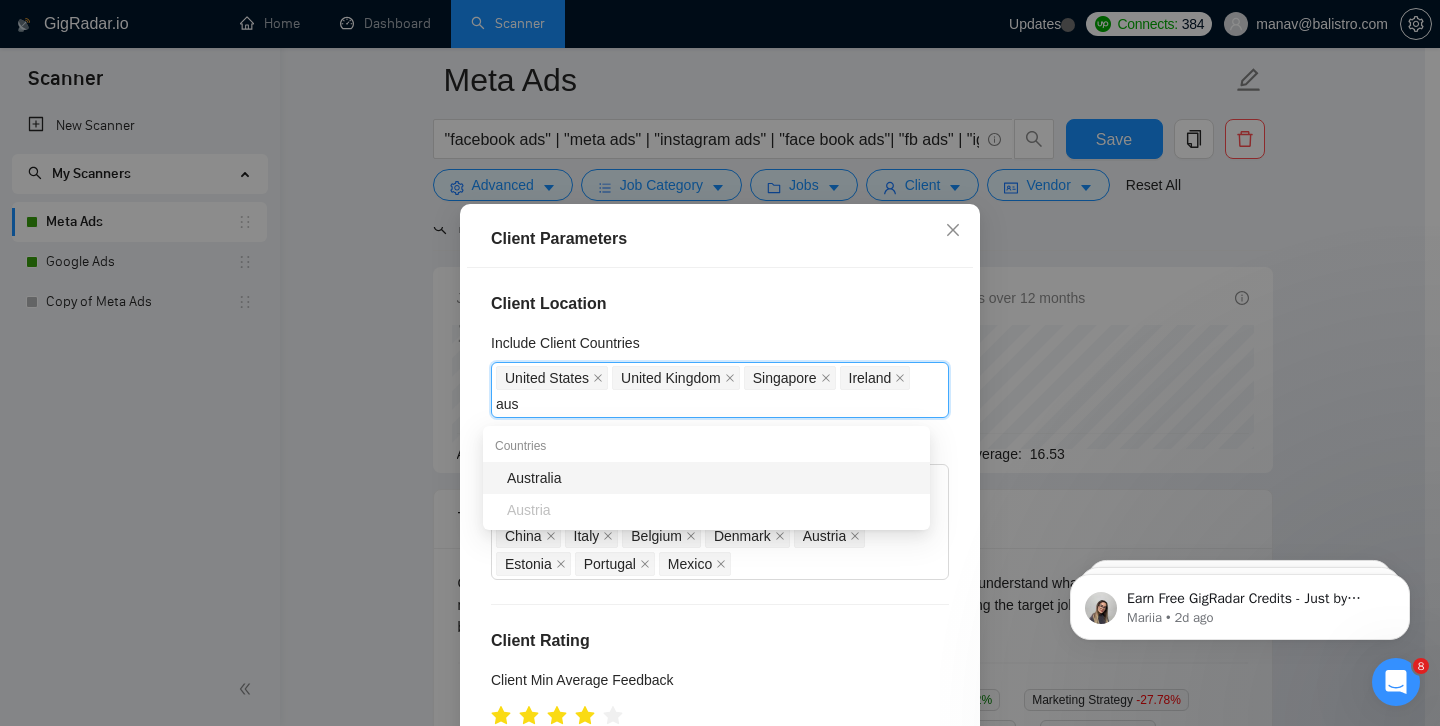 click on "Australia" at bounding box center (712, 478) 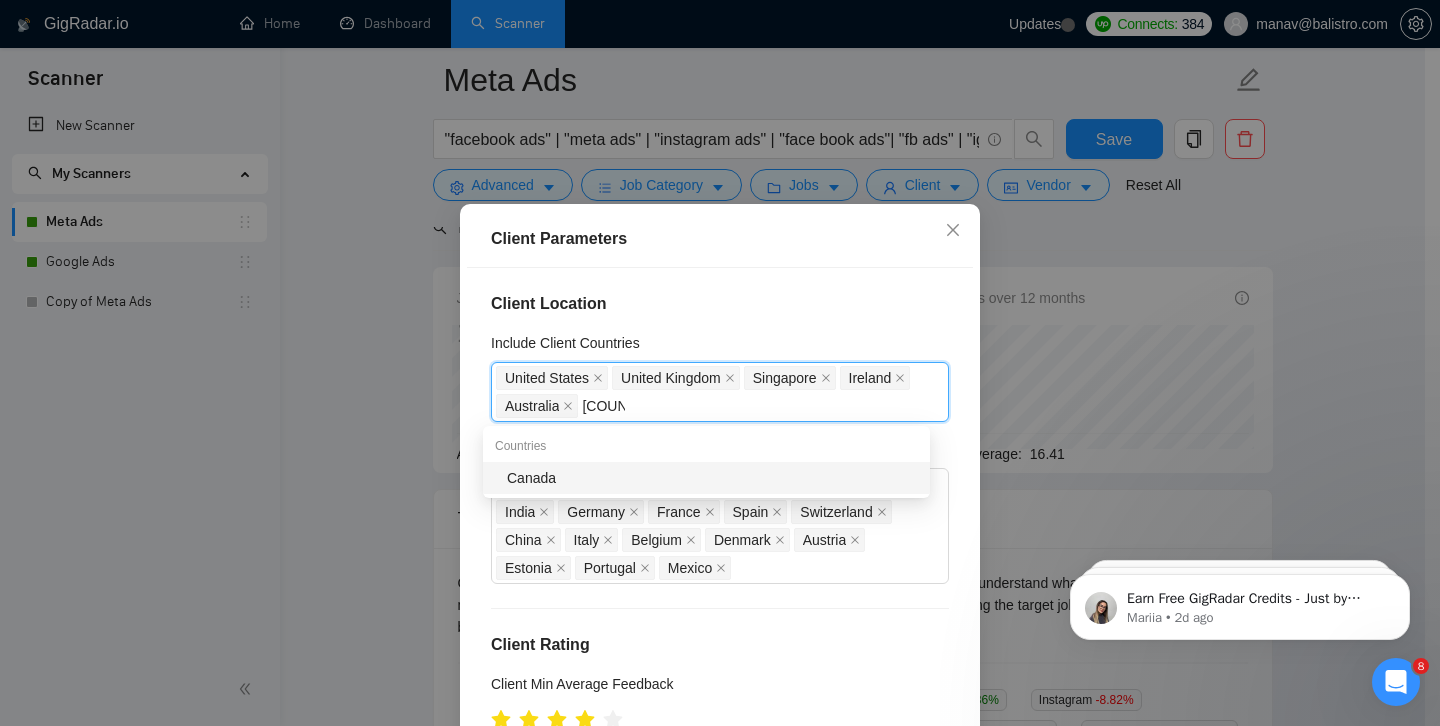 type on "[COUNTRY]" 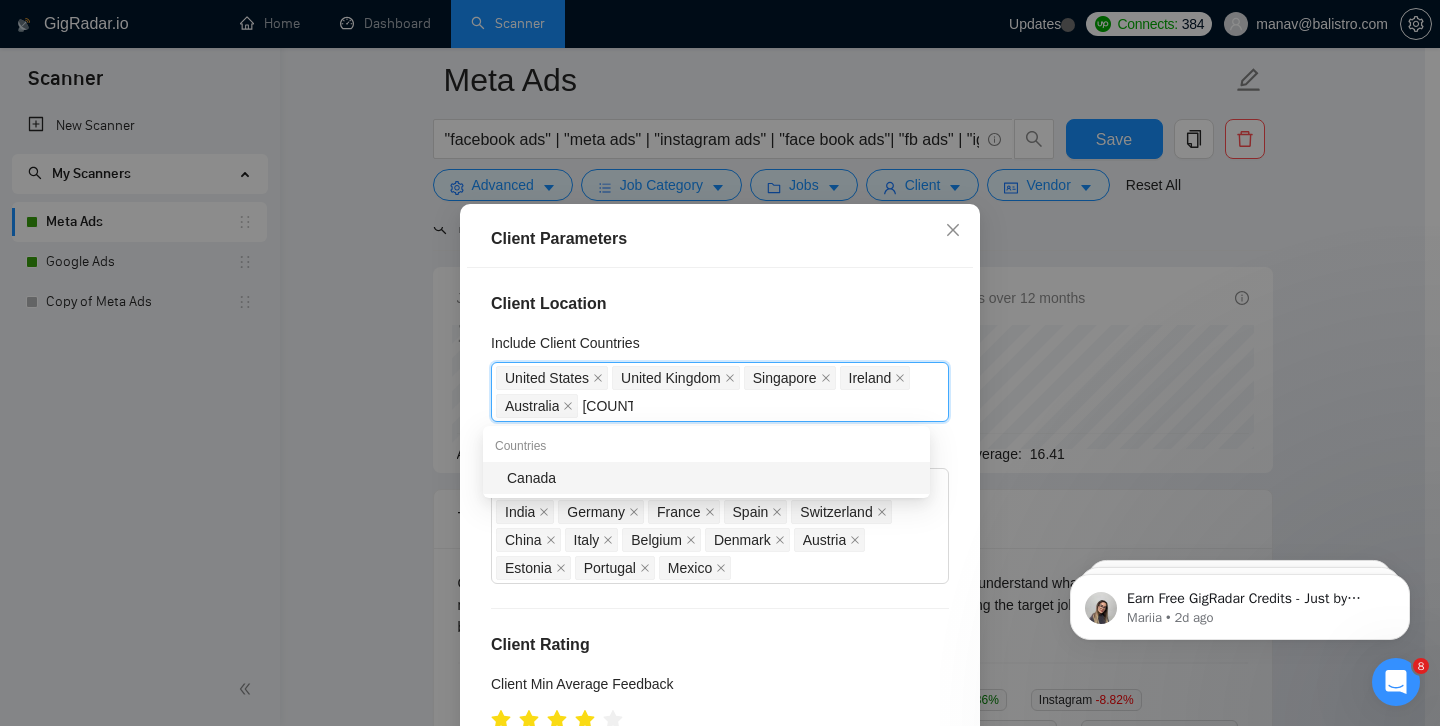 click on "Canada" at bounding box center [712, 478] 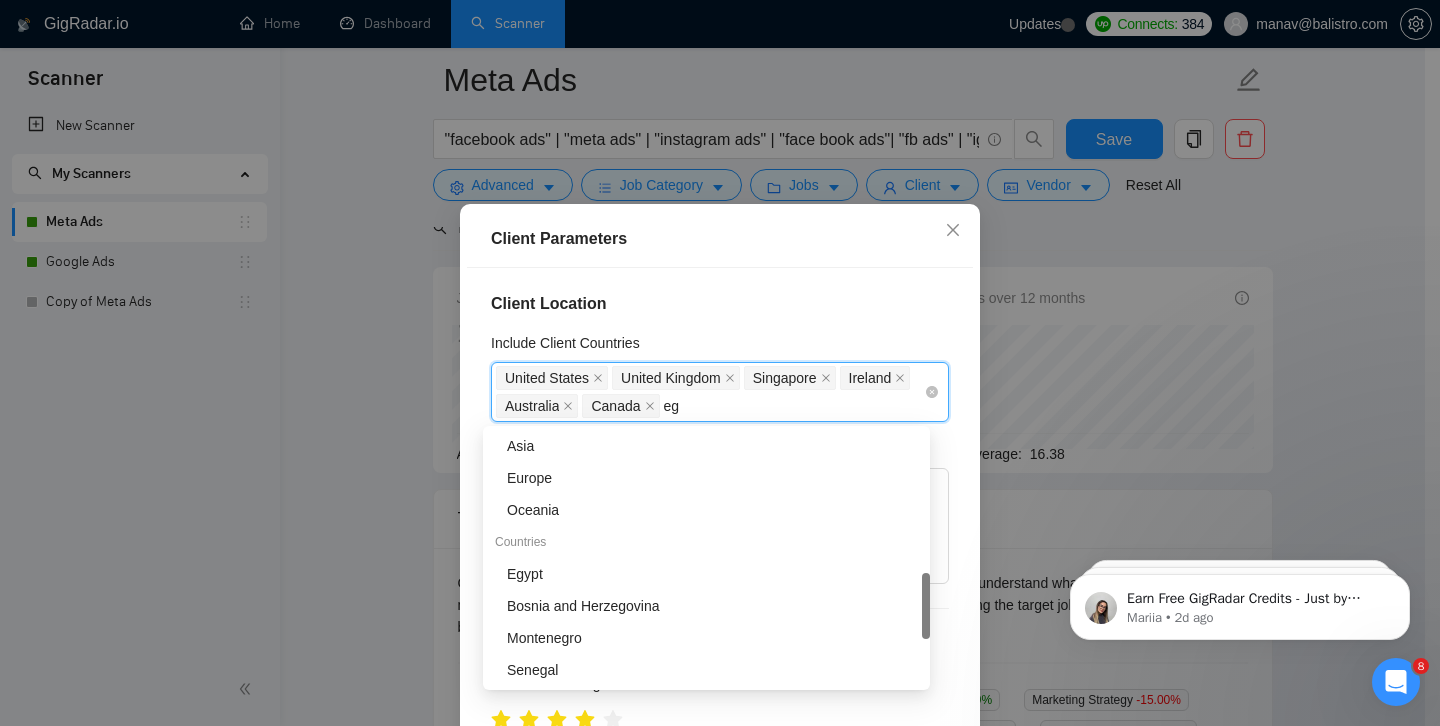 scroll, scrollTop: 96, scrollLeft: 0, axis: vertical 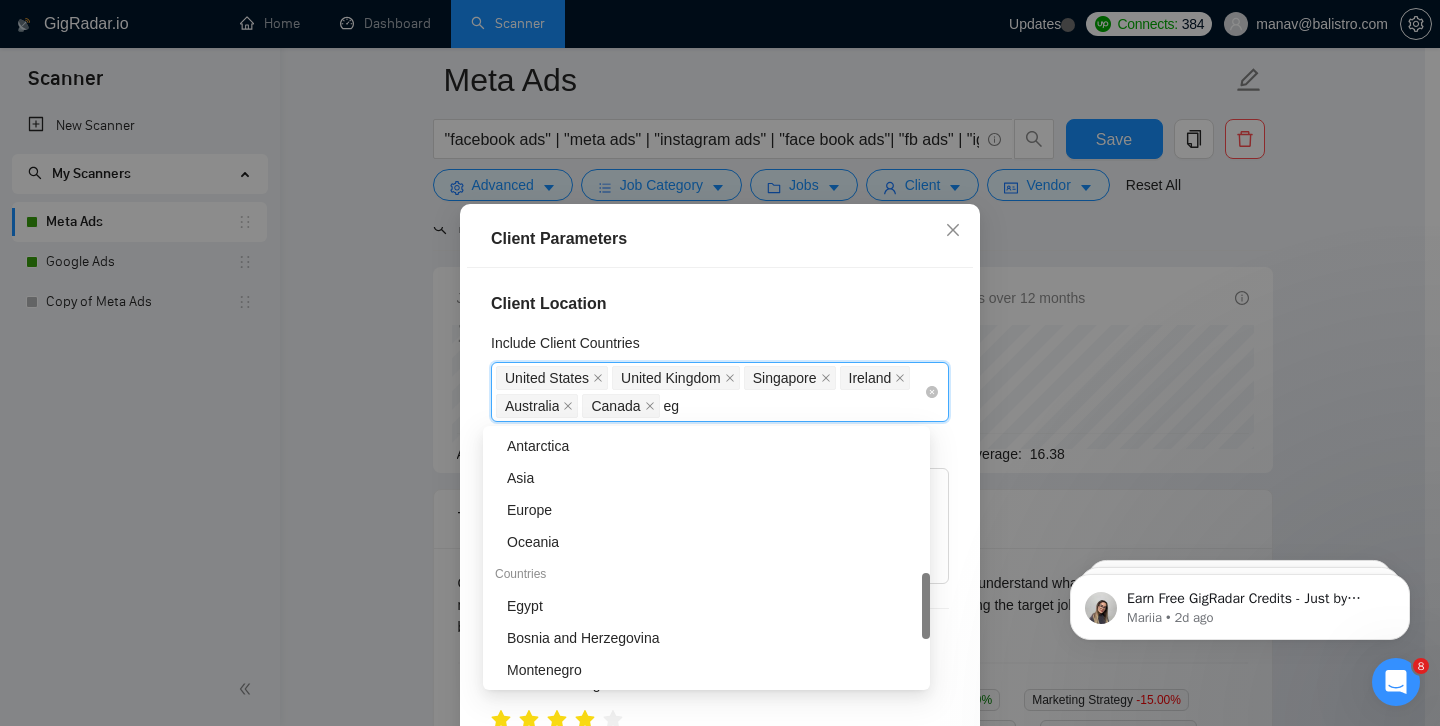 type on "[COUNTRY]" 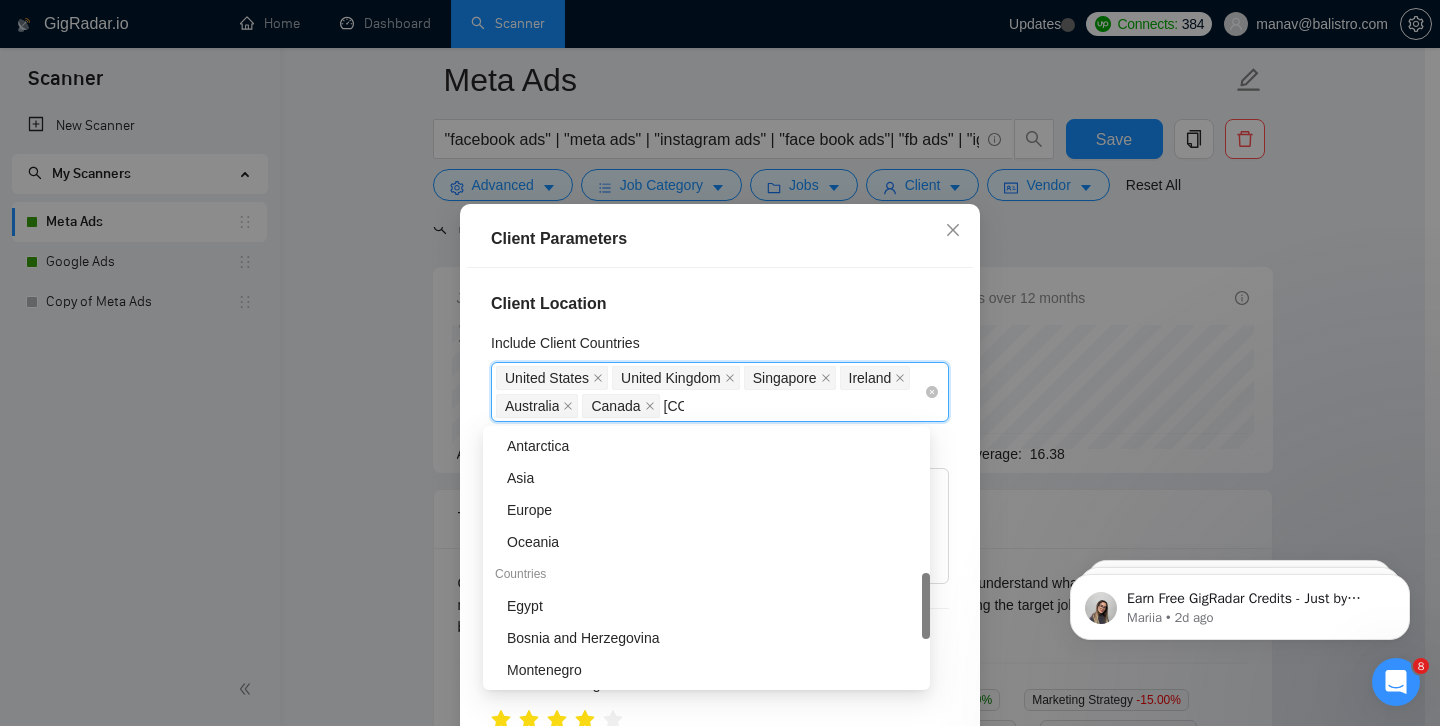 scroll, scrollTop: 0, scrollLeft: 0, axis: both 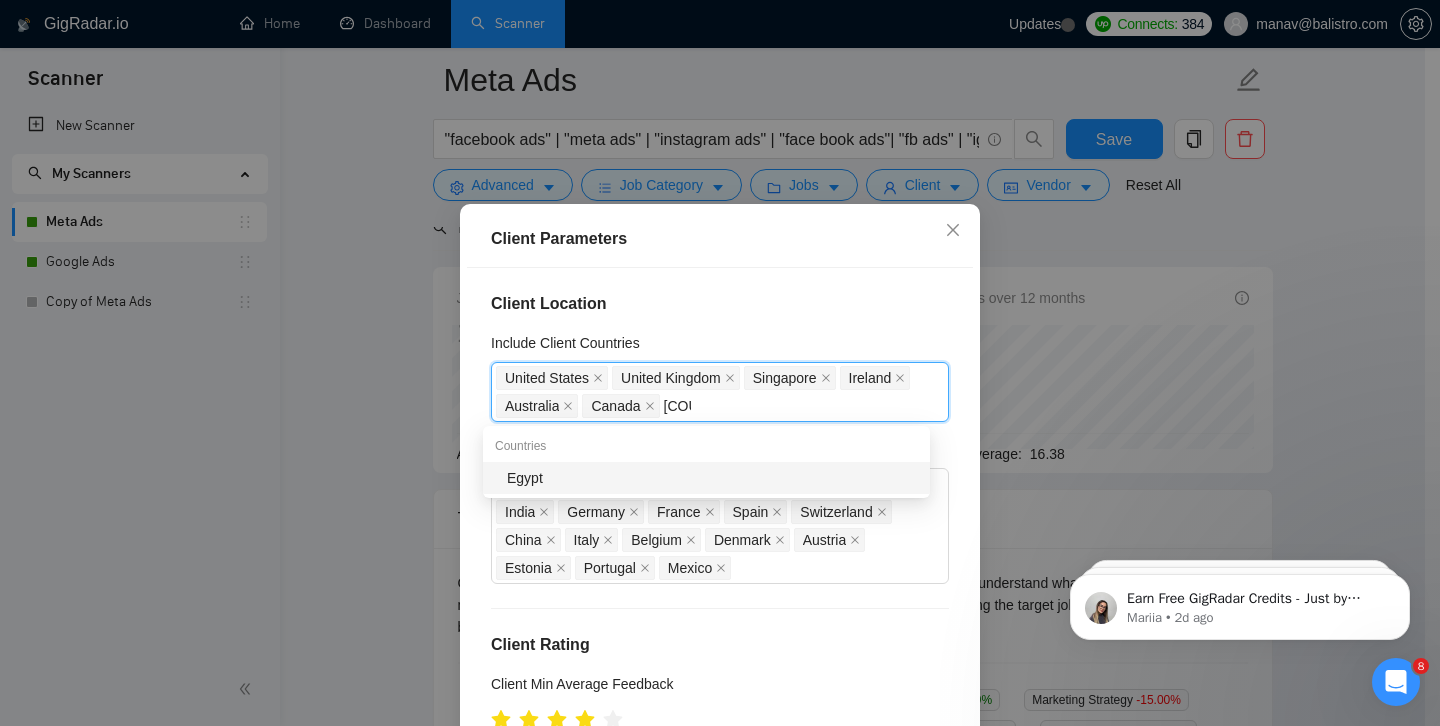 click on "Egypt" at bounding box center (712, 478) 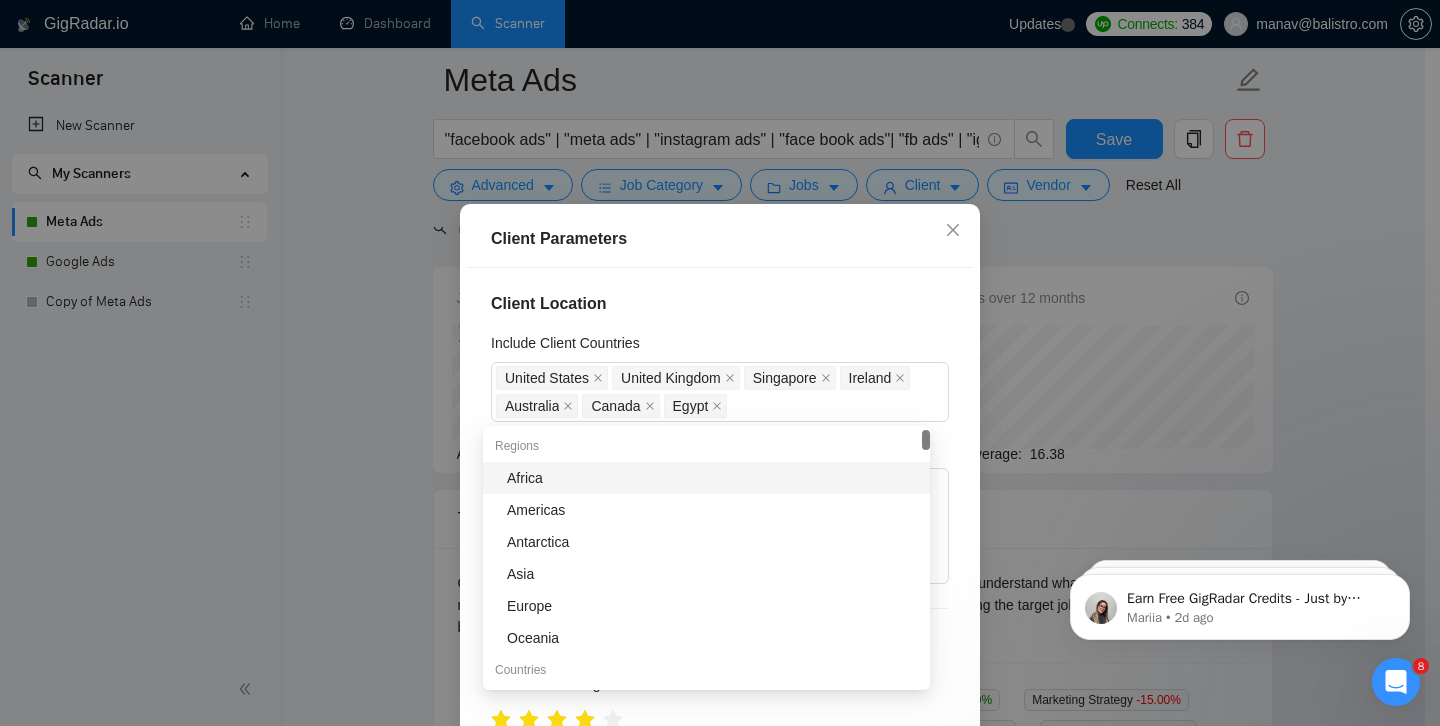 click on "Client Location Include Client Countries [COUNTRY] [COUNTRY] [COUNTRY] [COUNTRY] [COUNTRY] [COUNTRY] [COUNTRY]  Exclude Client Countries [COUNTRY] [COUNTRY] [COUNTRY] [COUNTRY] [COUNTRY] [COUNTRY] [COUNTRY] [COUNTRY] [COUNTRY] [COUNTRY] [COUNTRY] [COUNTRY] [COUNTRY] [COUNTRY] [COUNTRY] [COUNTRY] [COUNTRY] [COUNTRY]  Client Rating Client Min Average Feedback Include clients with no feedback Client Payment Details Payment Verified Hire Rate Stats   Client Total Spent $ 500 Min - $ Max Client Hire Rate New High Rates Mid Rates Max Rates     Avg Hourly Rate Paid New $ 12 Min - $ Max Include Clients without Sufficient History Client Profile Client Industry New   Any industry Client Company Size   Any company size Enterprise Clients New   Any clients" at bounding box center [720, 522] 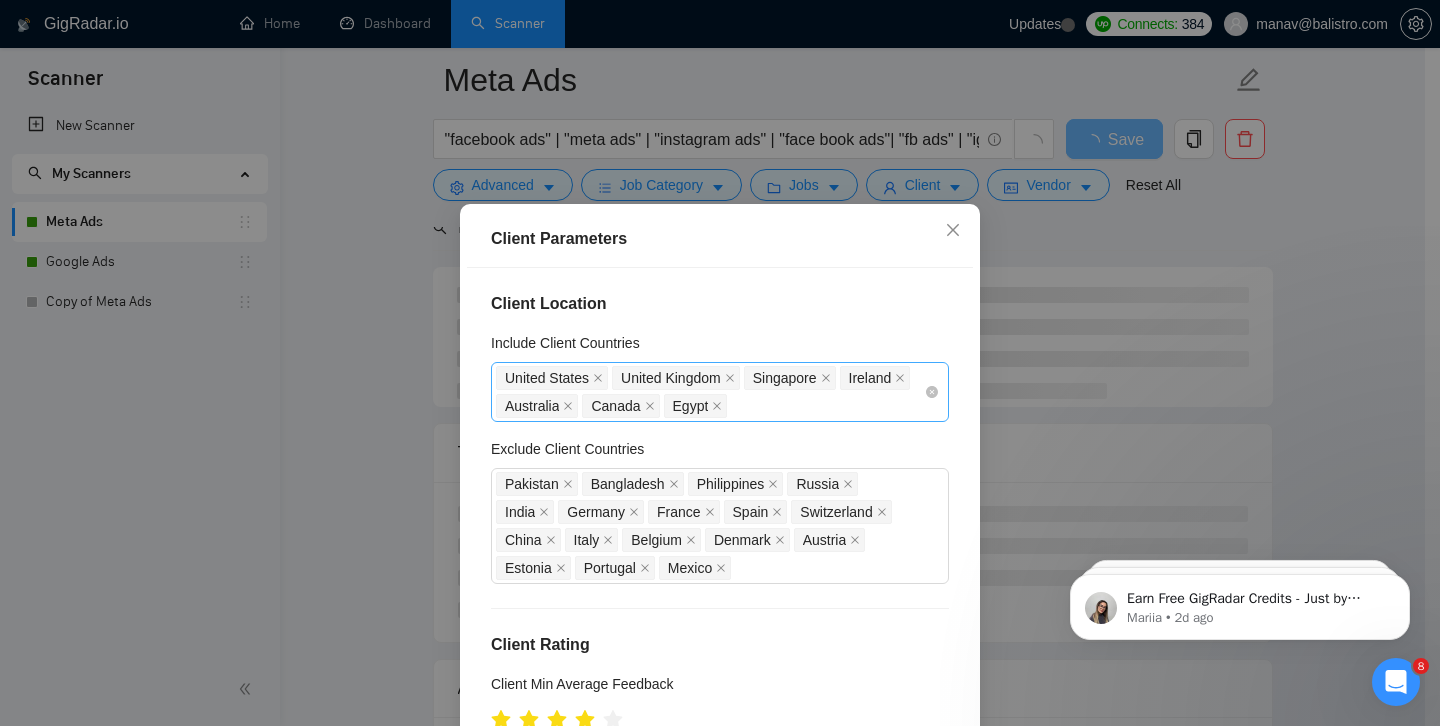 click on "[COUNTRY] [COUNTRY] [COUNTRY] [COUNTRY] [COUNTRY] [COUNTRY] [COUNTRY]" at bounding box center (710, 392) 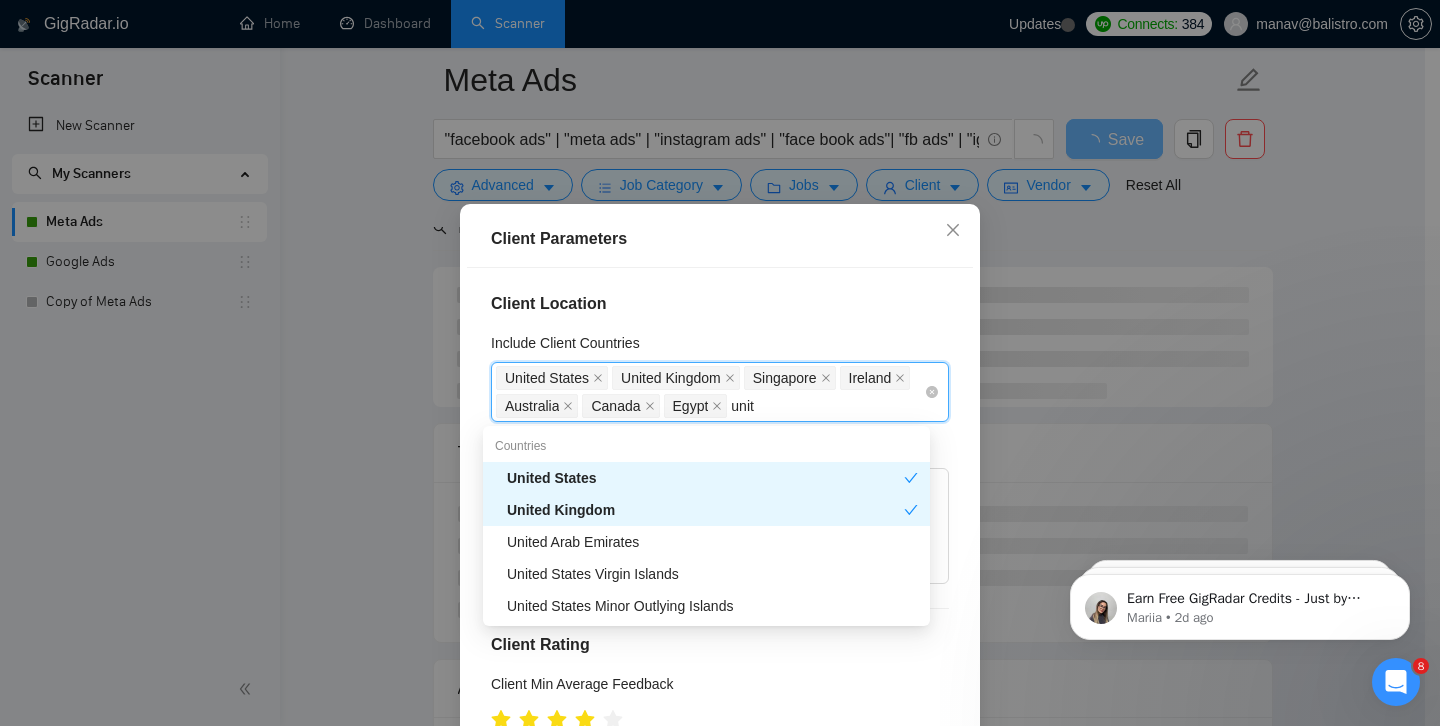 type on "unite" 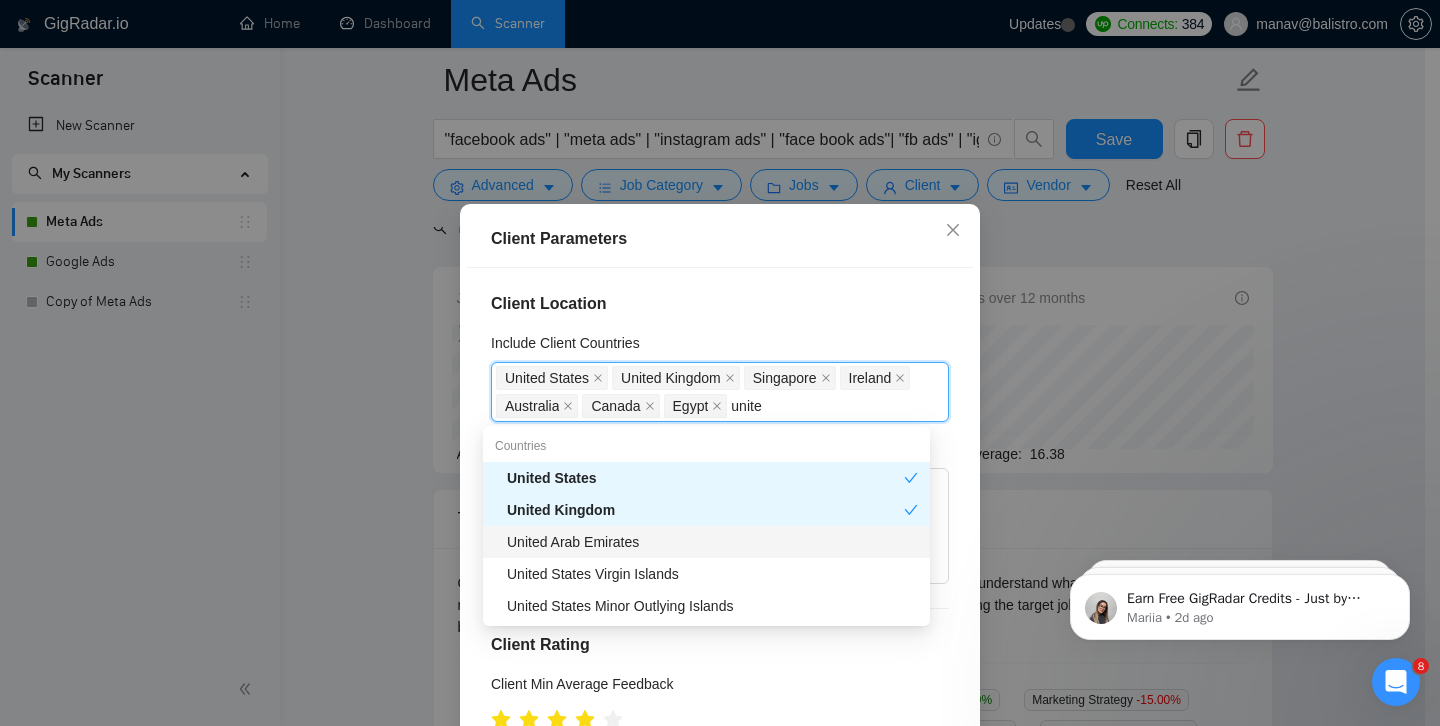 click on "United Arab Emirates" at bounding box center (712, 542) 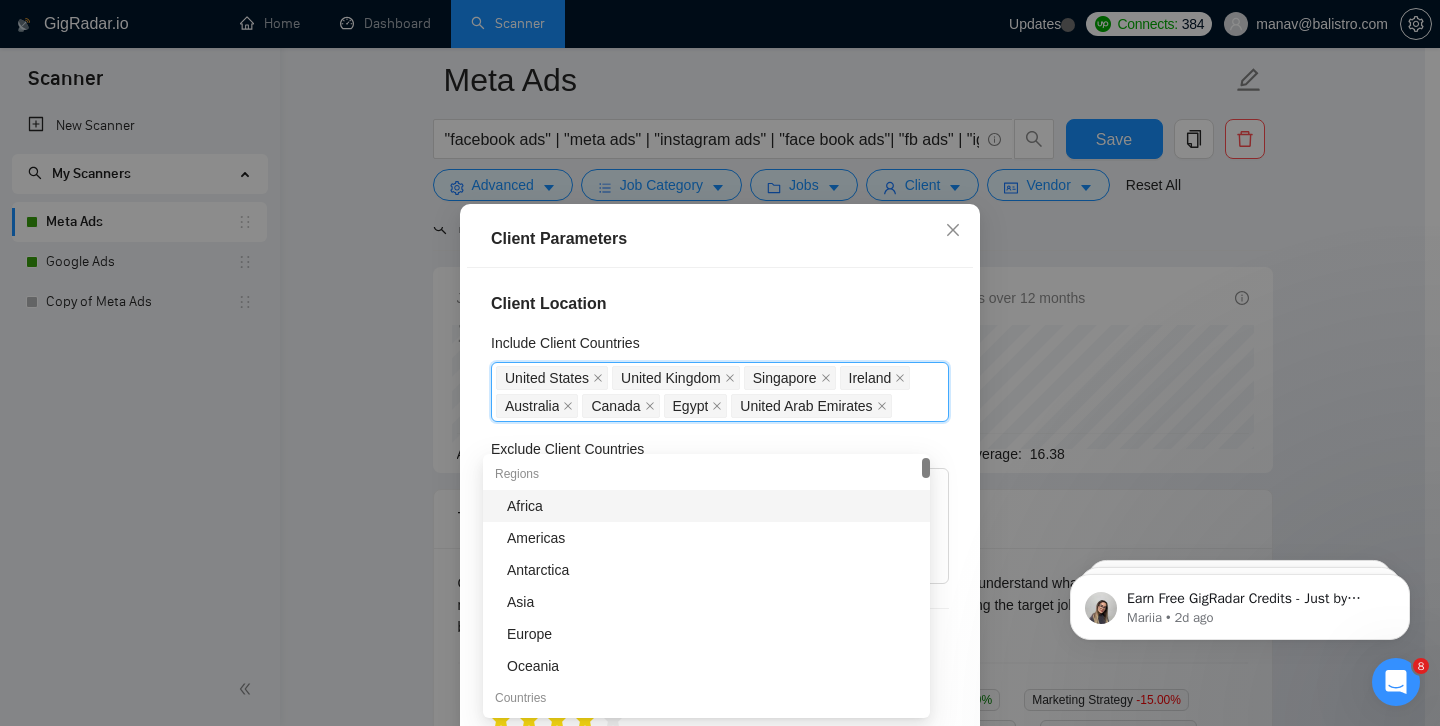 click on "Client Location" at bounding box center [720, 304] 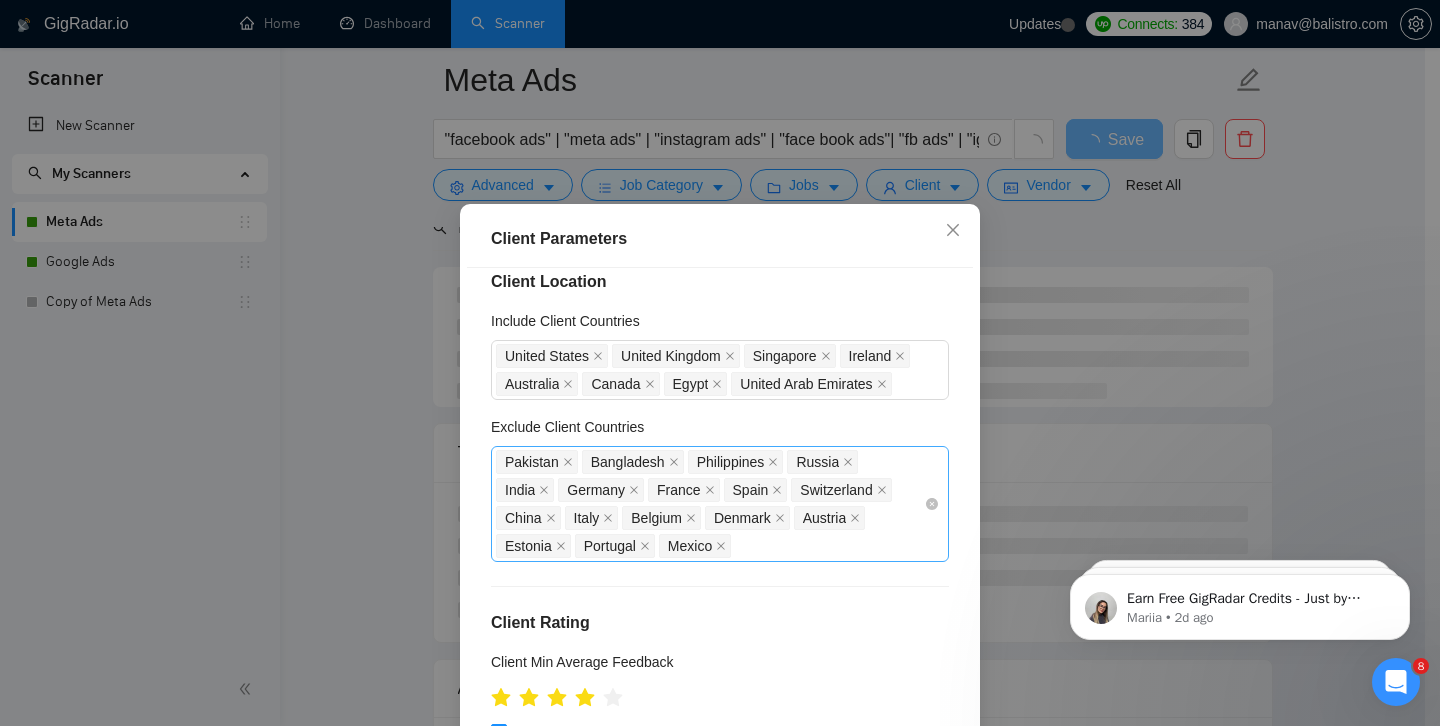 scroll, scrollTop: 26, scrollLeft: 0, axis: vertical 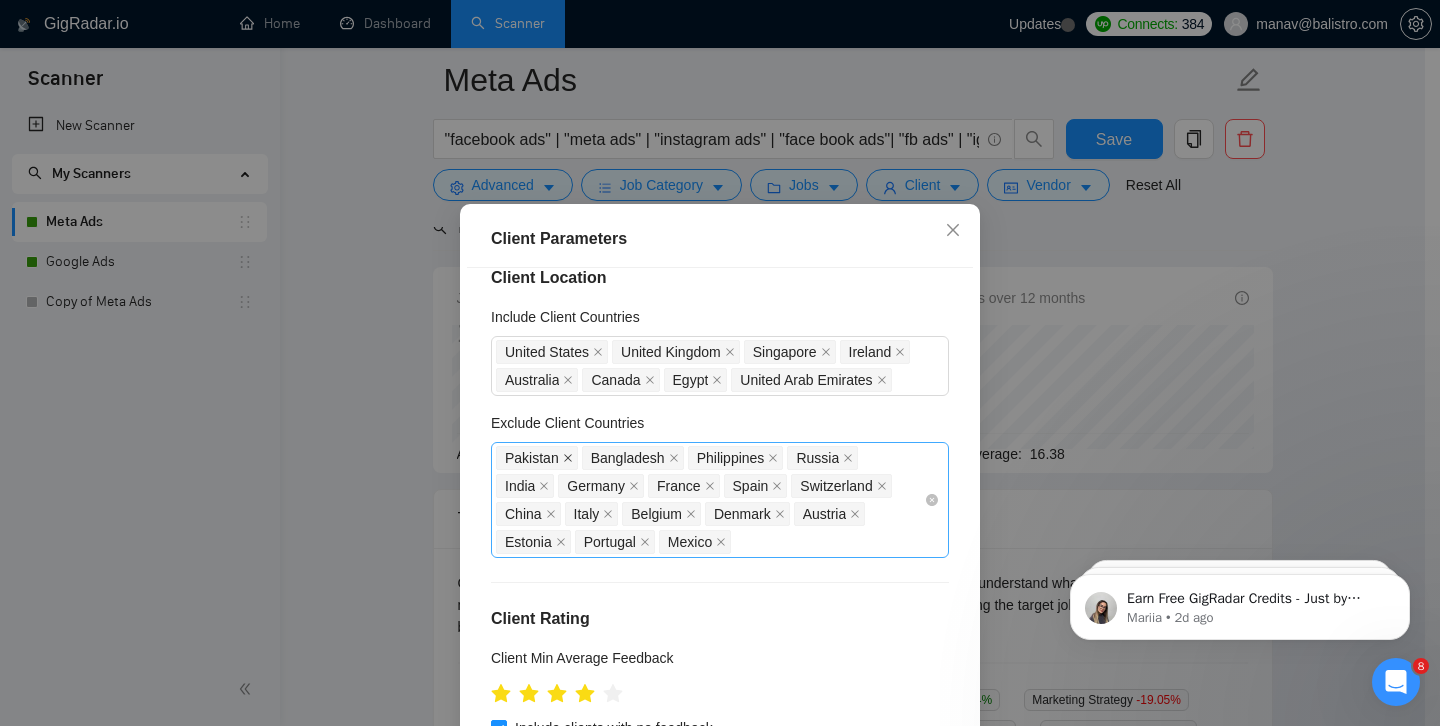 click 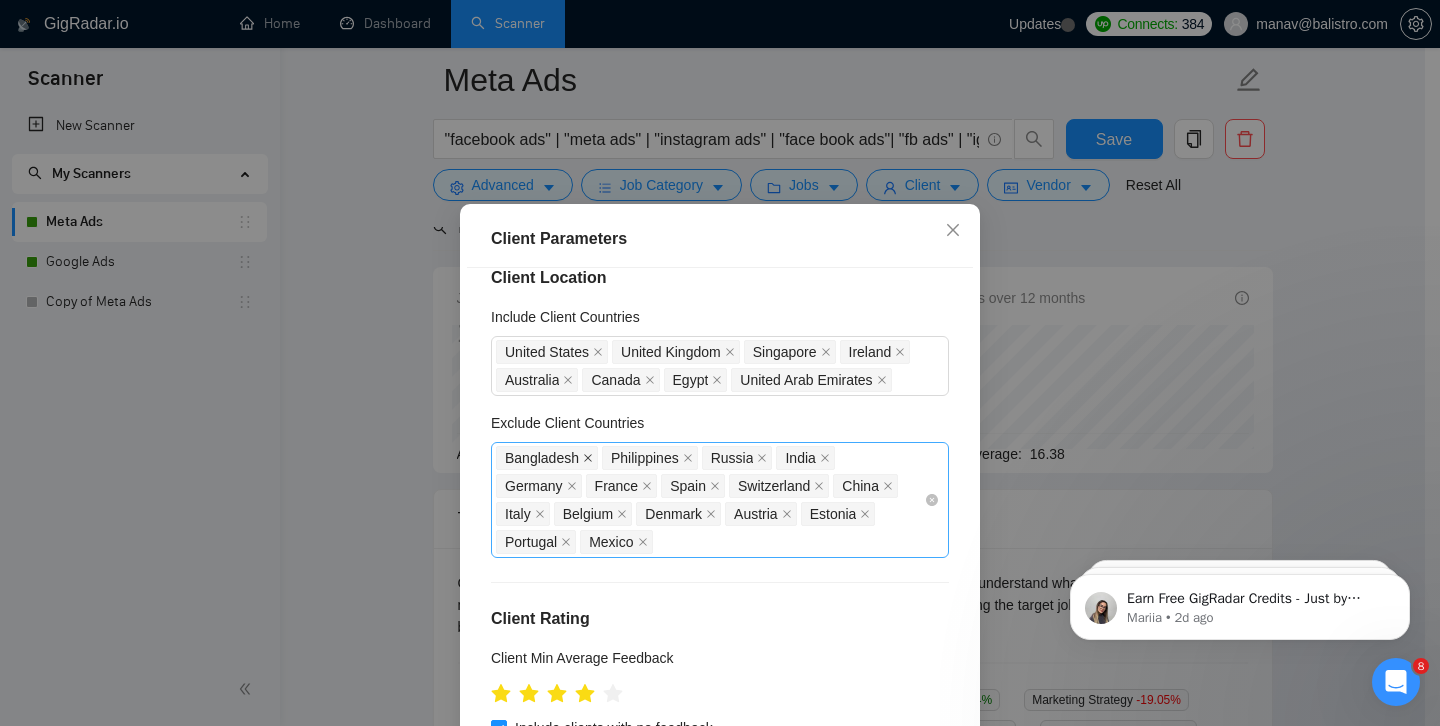 click 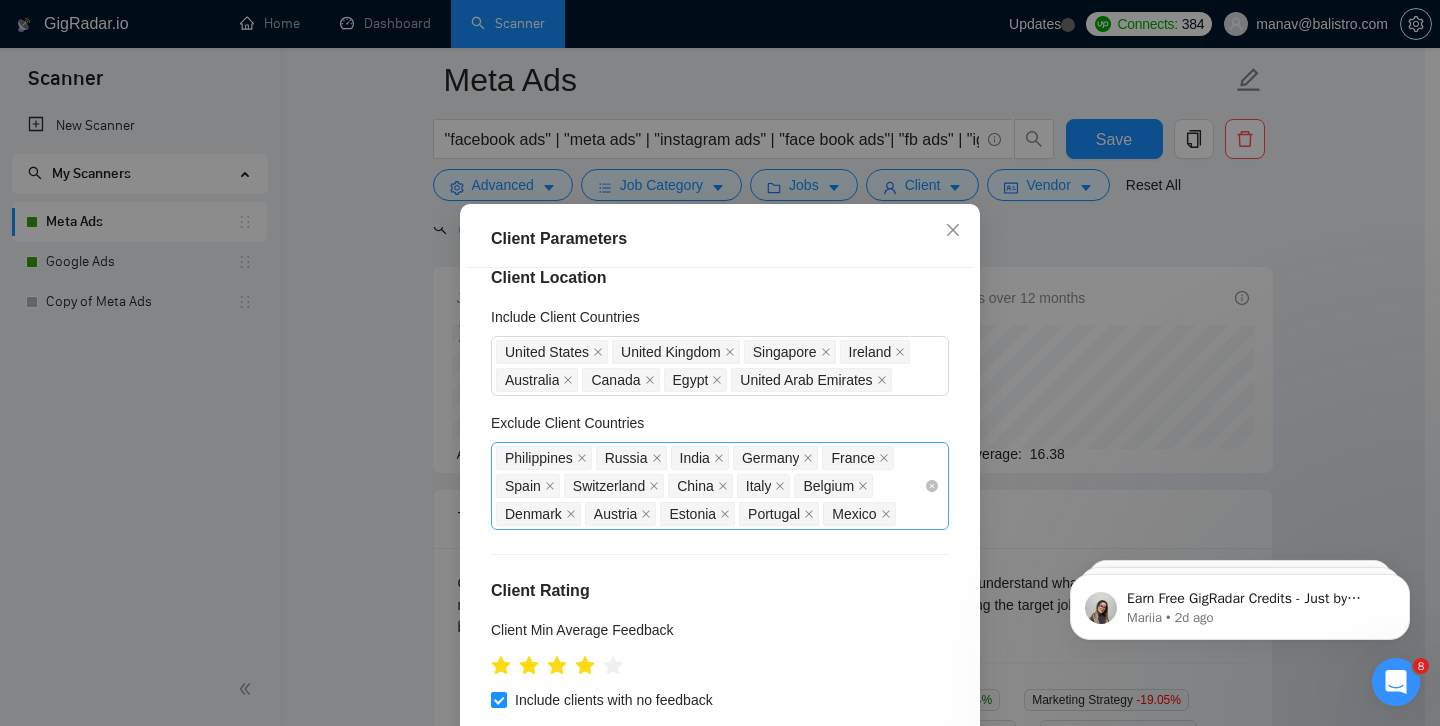 click 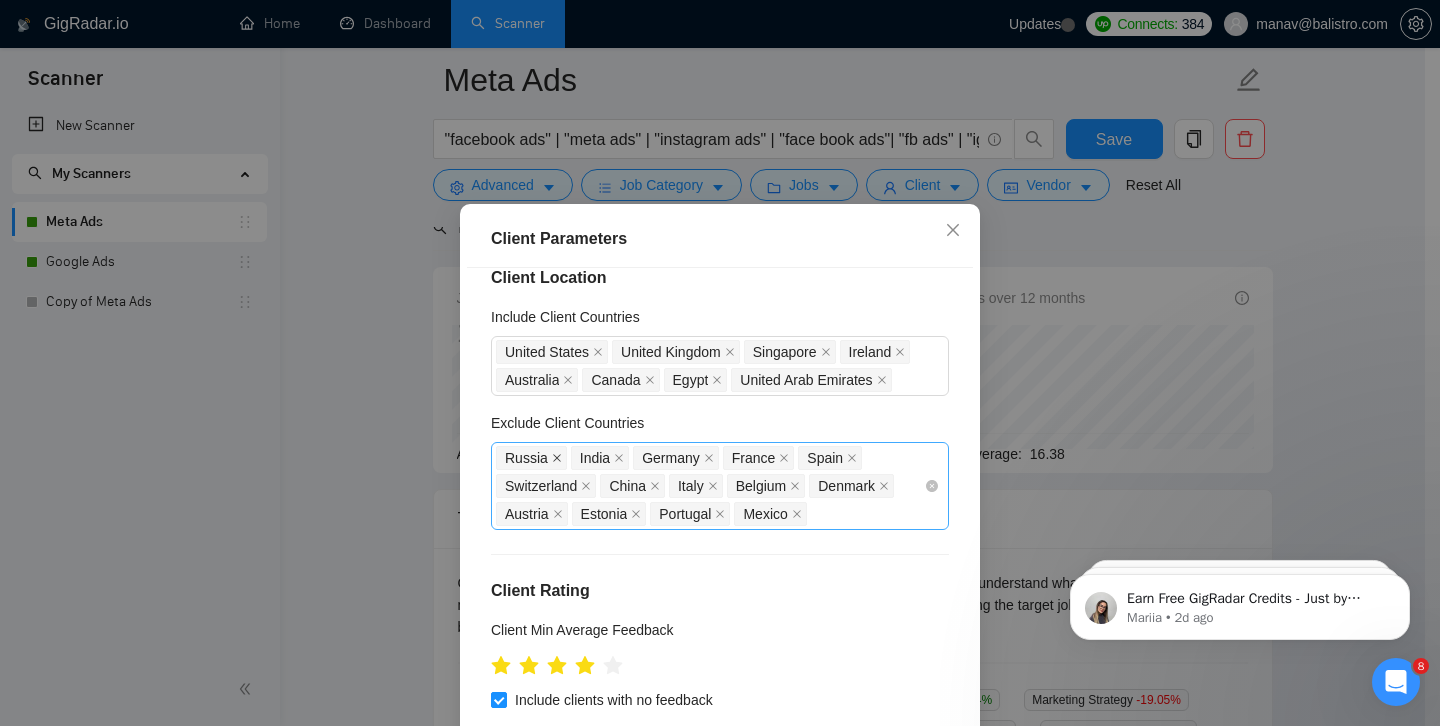 click 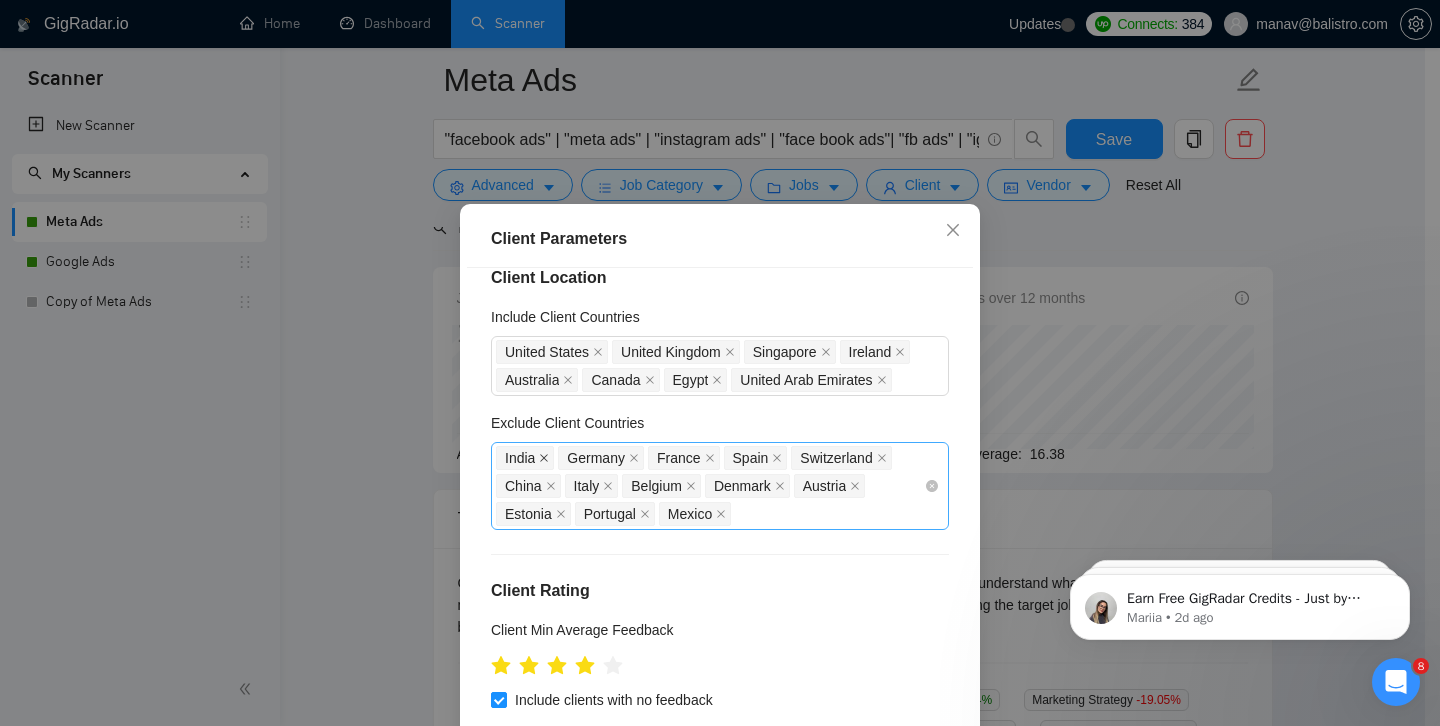 click 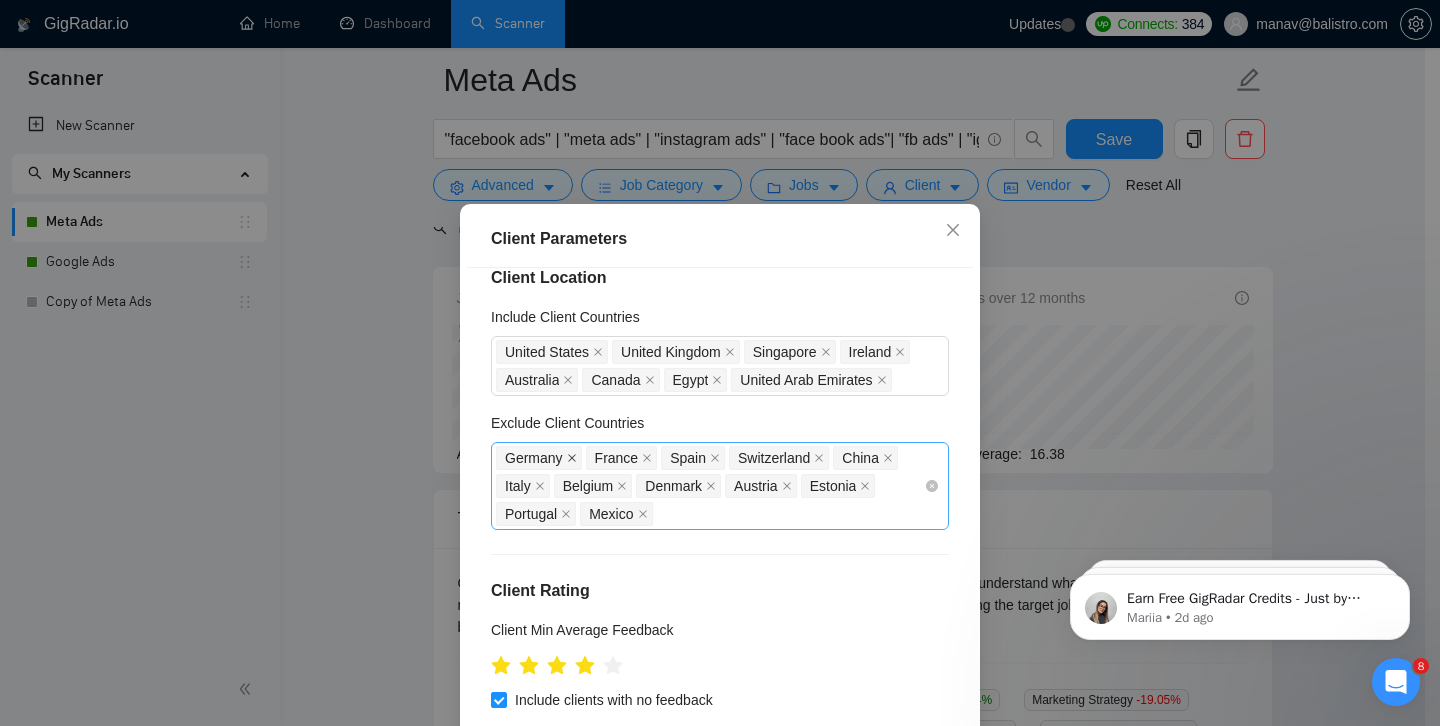 click 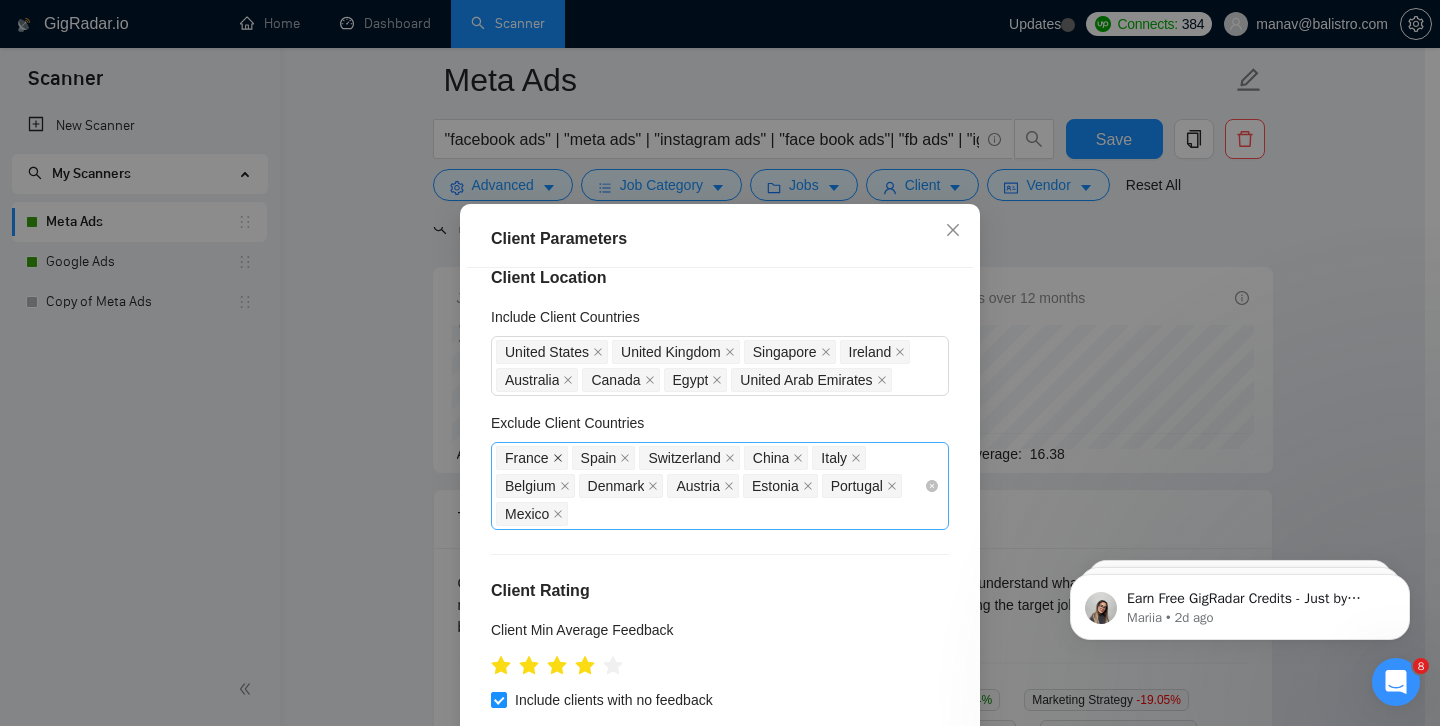 click 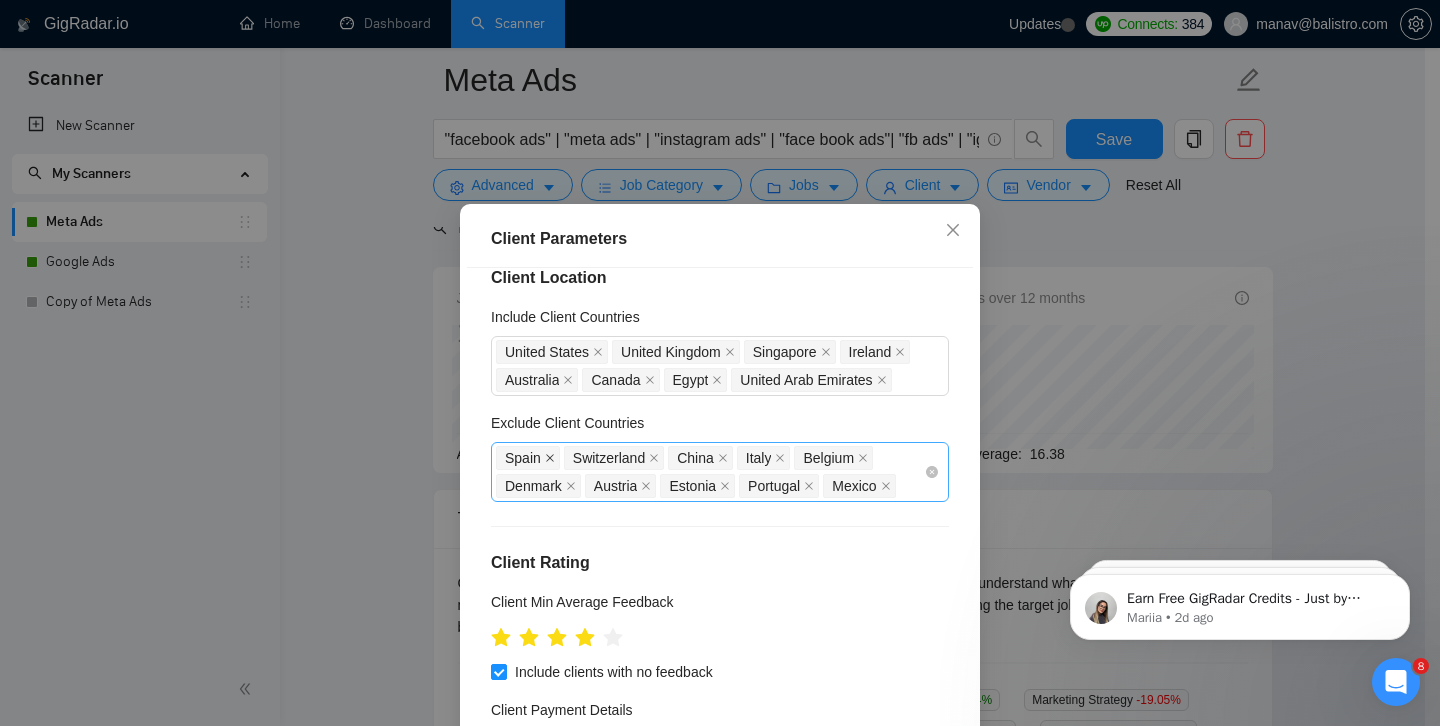 click 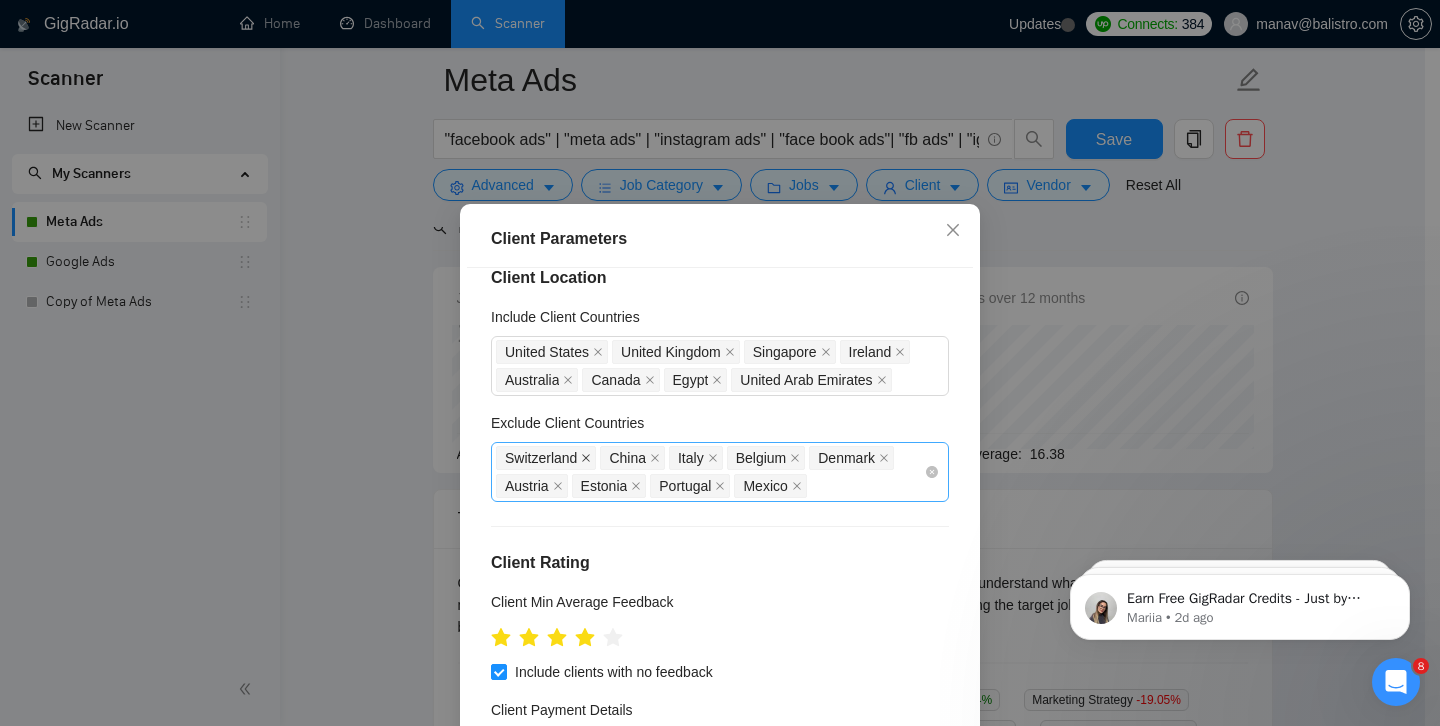 click 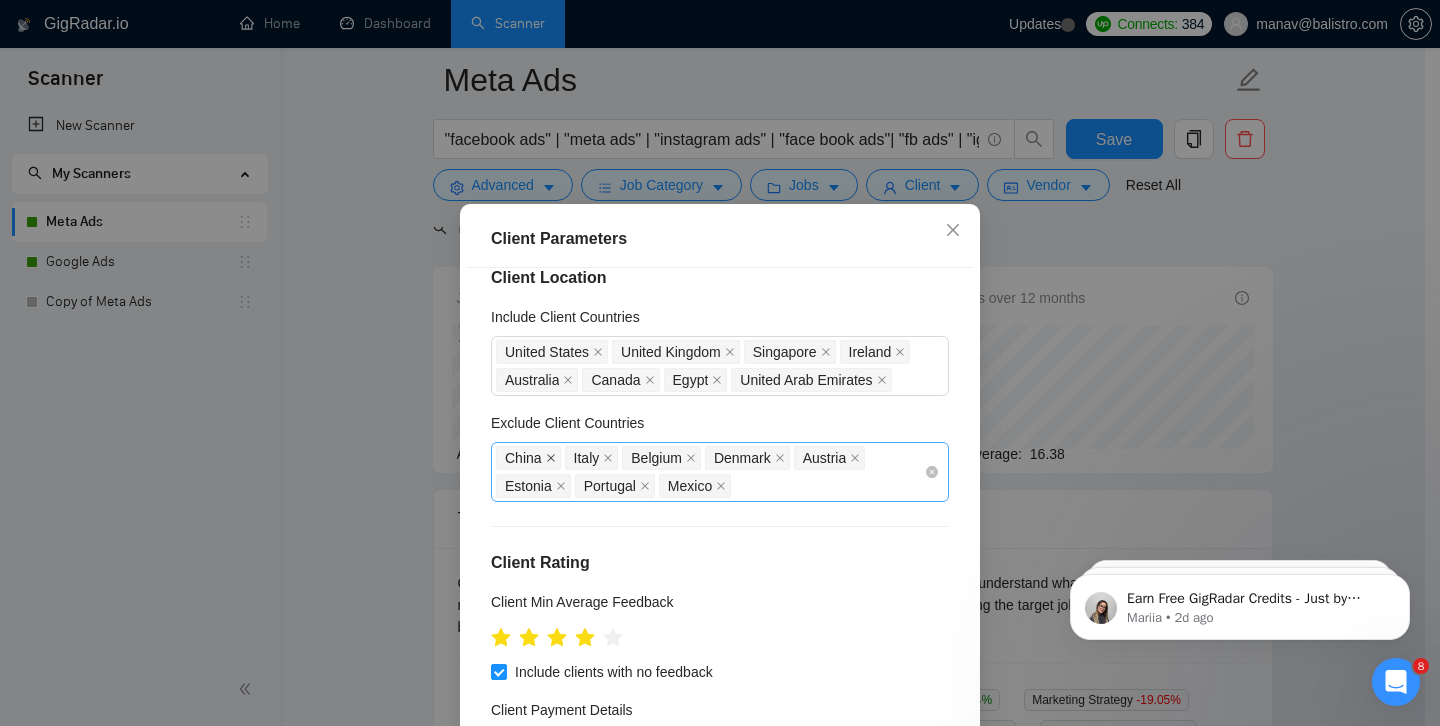 click 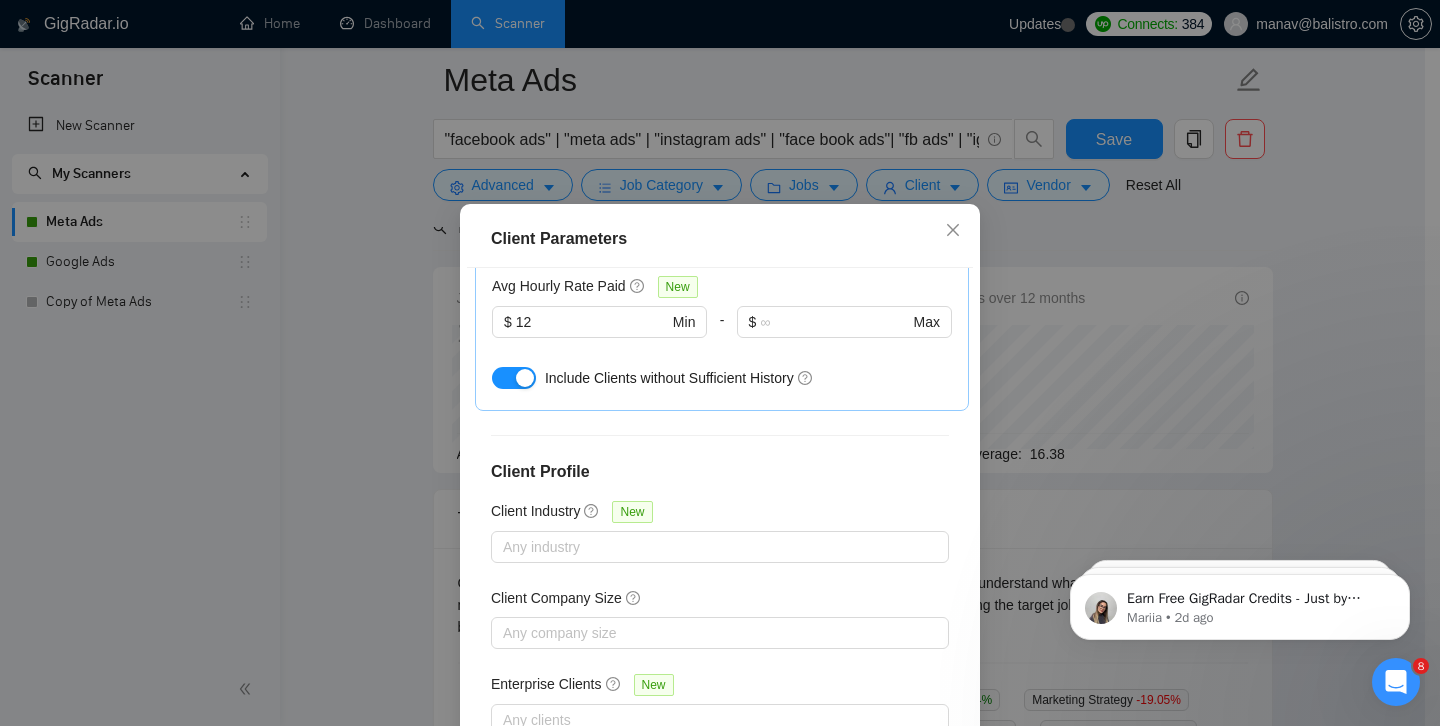 scroll, scrollTop: 794, scrollLeft: 0, axis: vertical 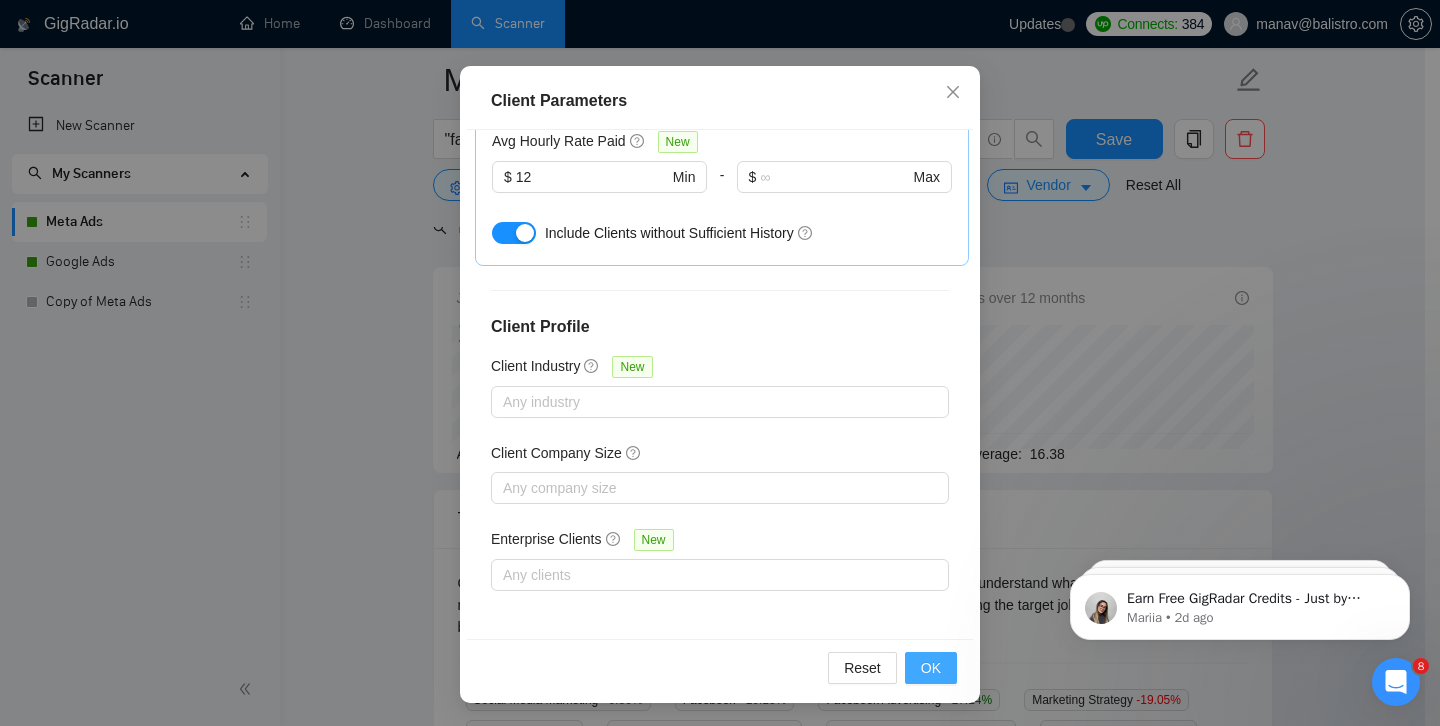 click on "OK" at bounding box center (931, 668) 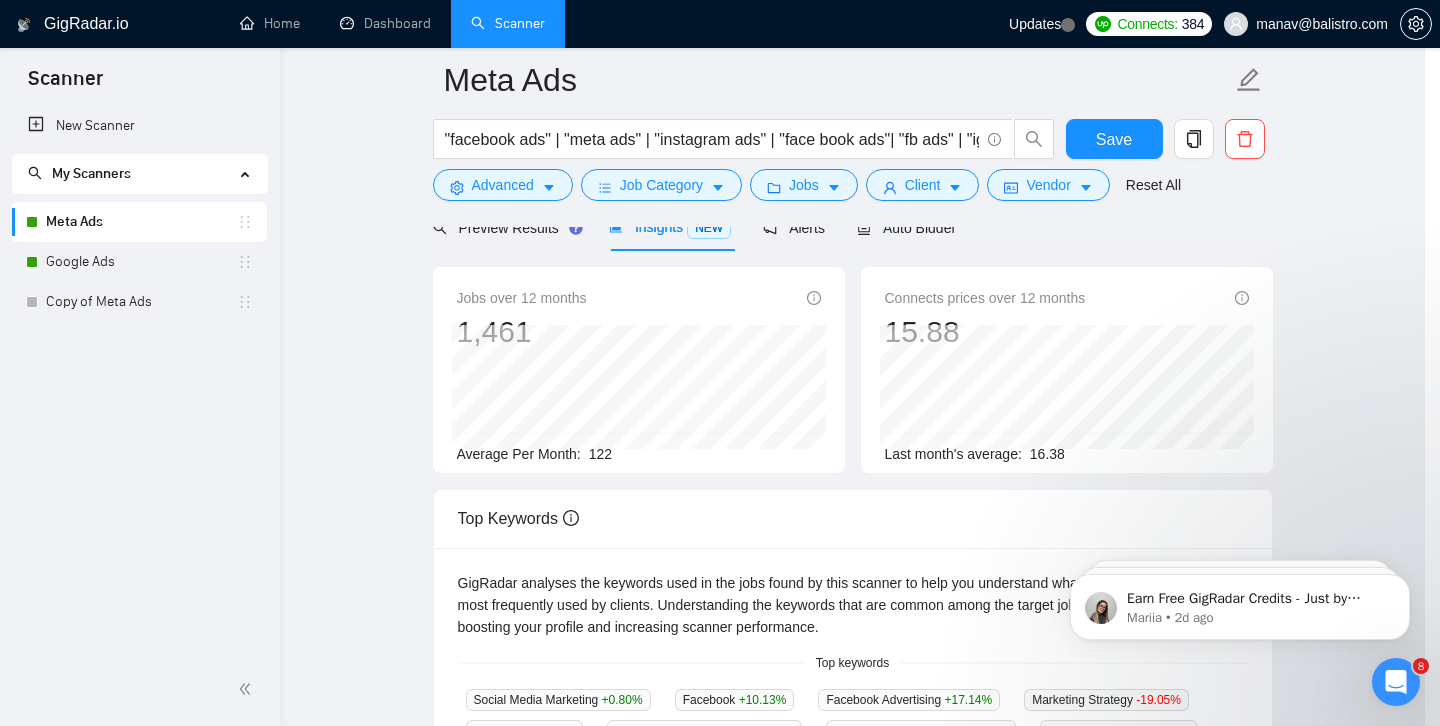 scroll, scrollTop: 54, scrollLeft: 0, axis: vertical 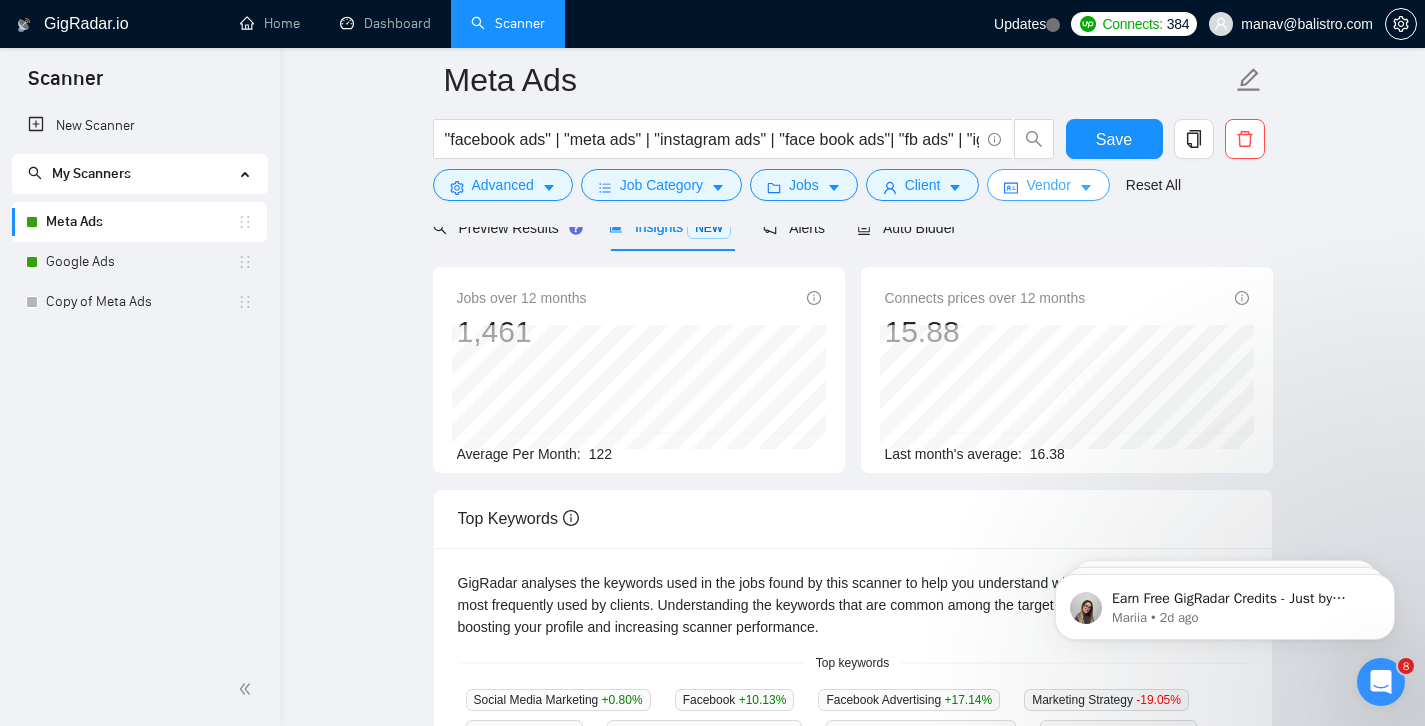 click on "Vendor" at bounding box center (1048, 185) 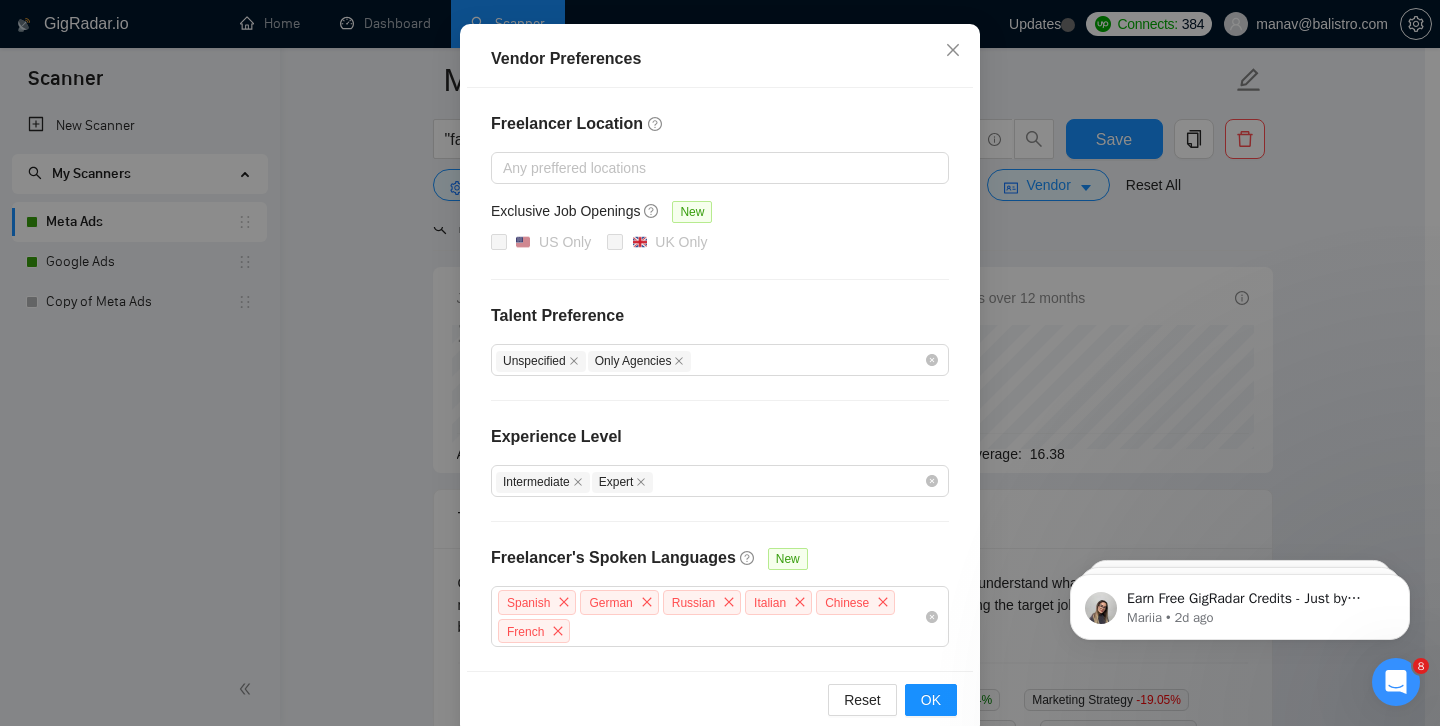 scroll, scrollTop: 227, scrollLeft: 0, axis: vertical 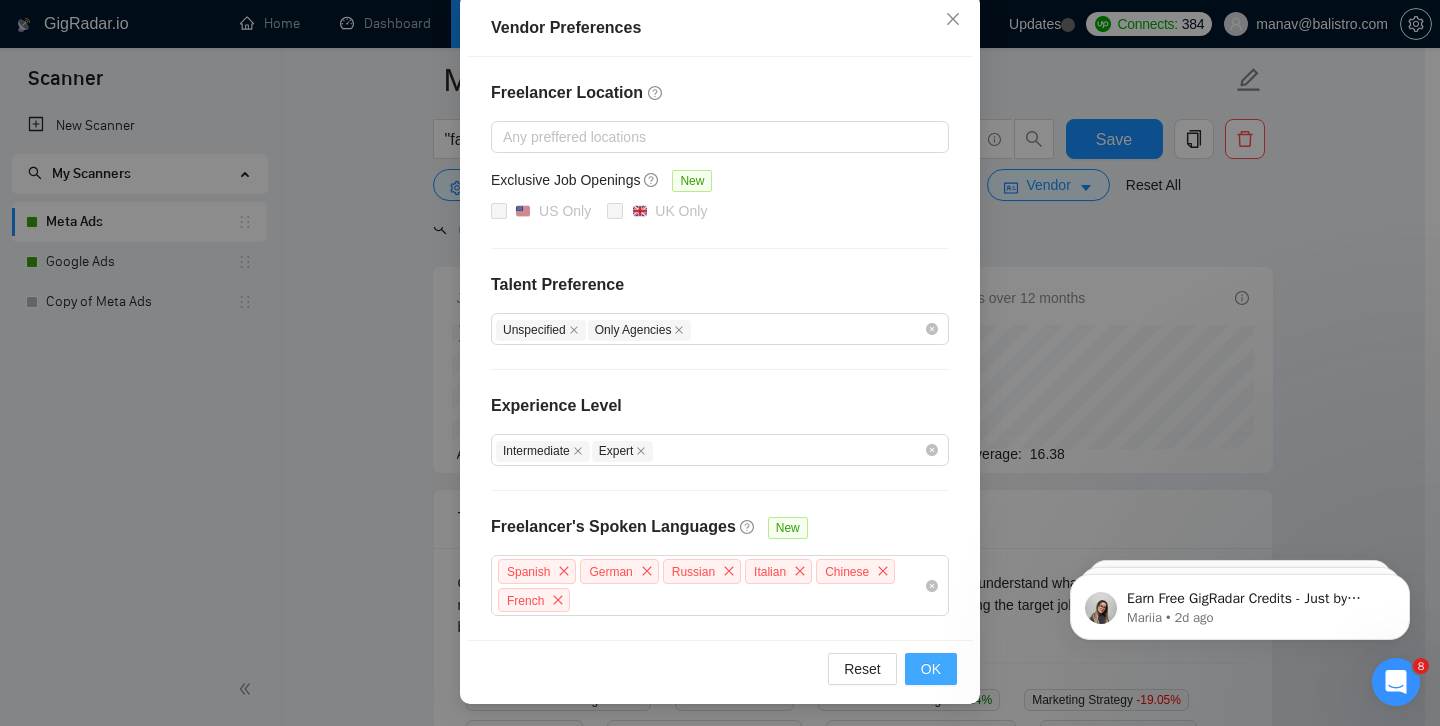 click on "OK" at bounding box center [931, 669] 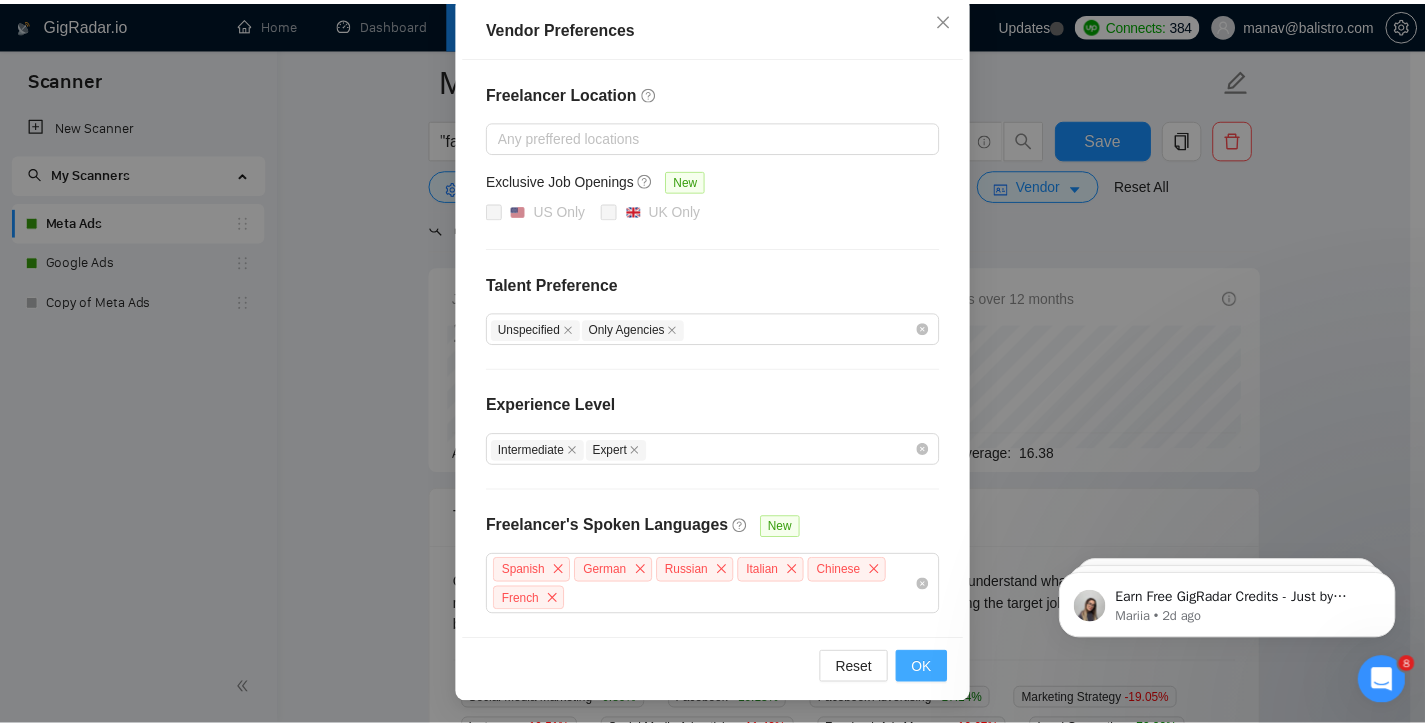 scroll, scrollTop: 127, scrollLeft: 0, axis: vertical 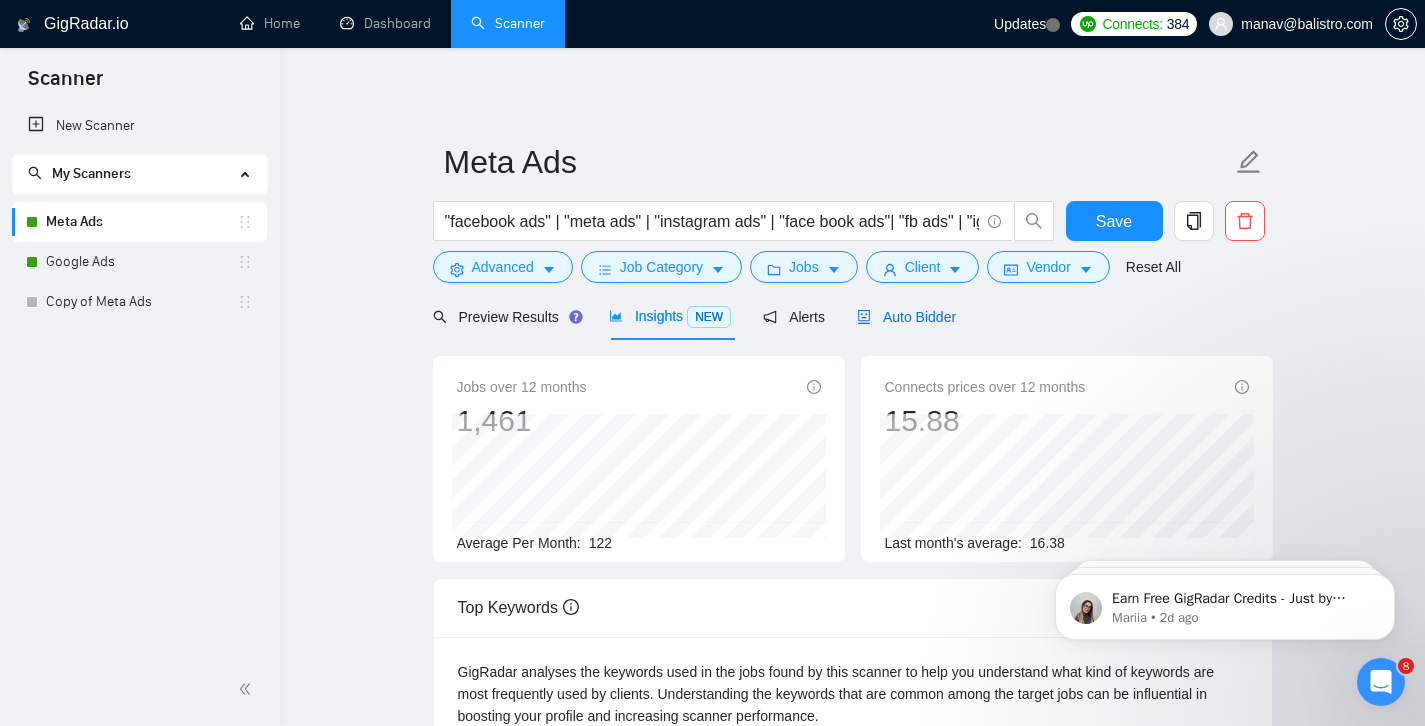 click on "Auto Bidder" at bounding box center [906, 317] 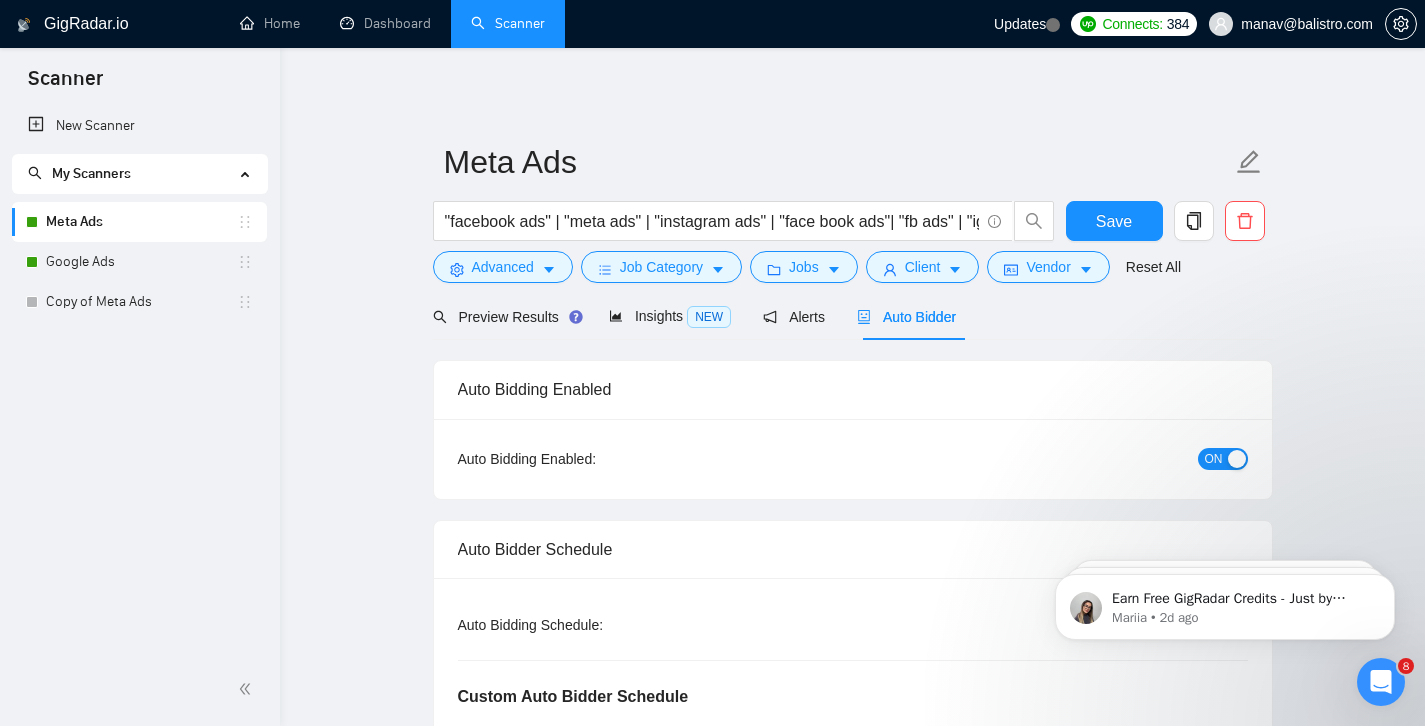 type 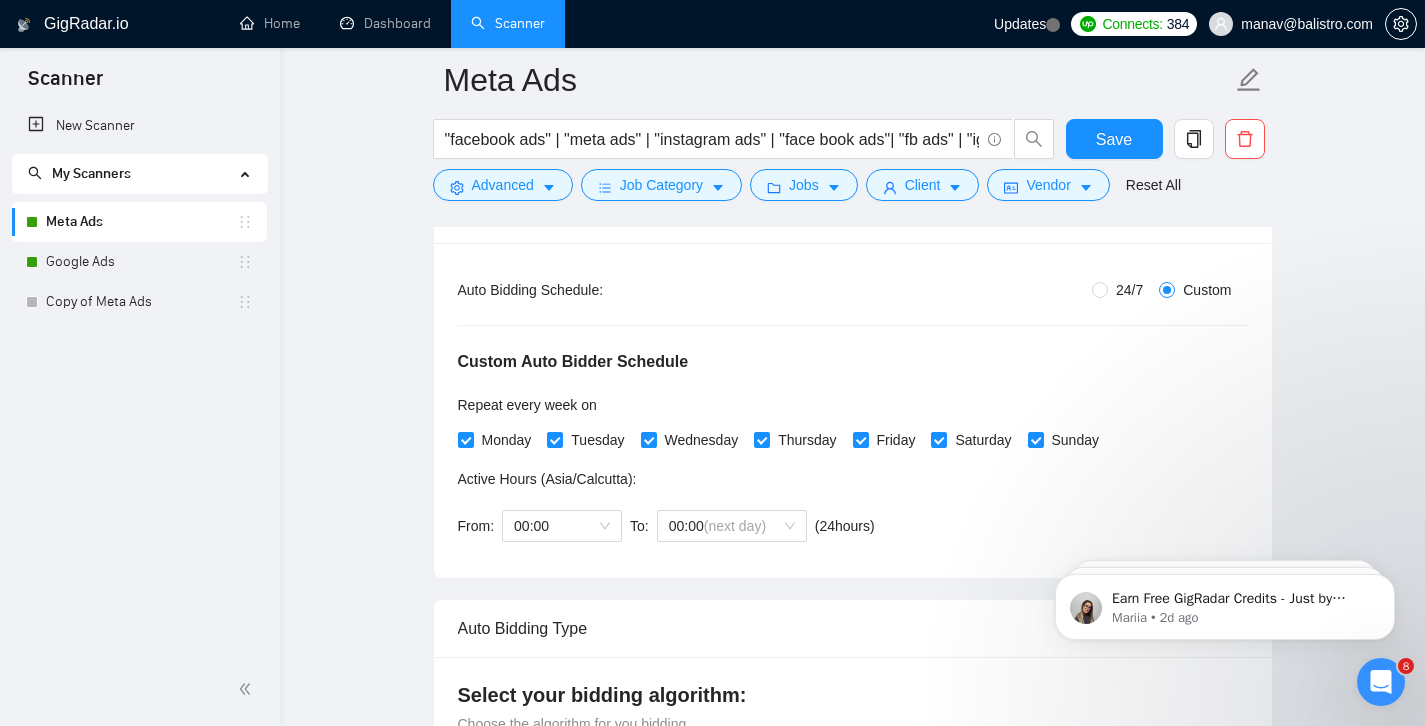 scroll, scrollTop: 355, scrollLeft: 0, axis: vertical 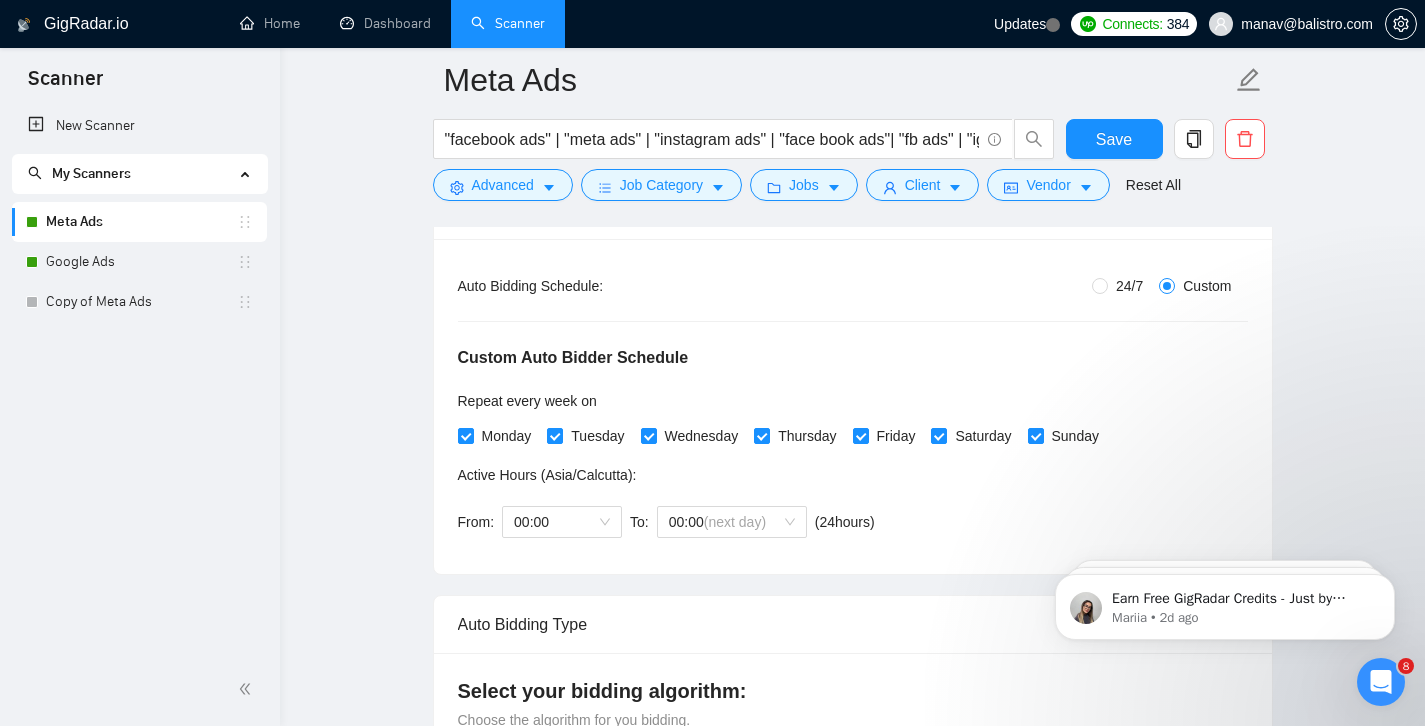 click on "24/7" at bounding box center [1129, 286] 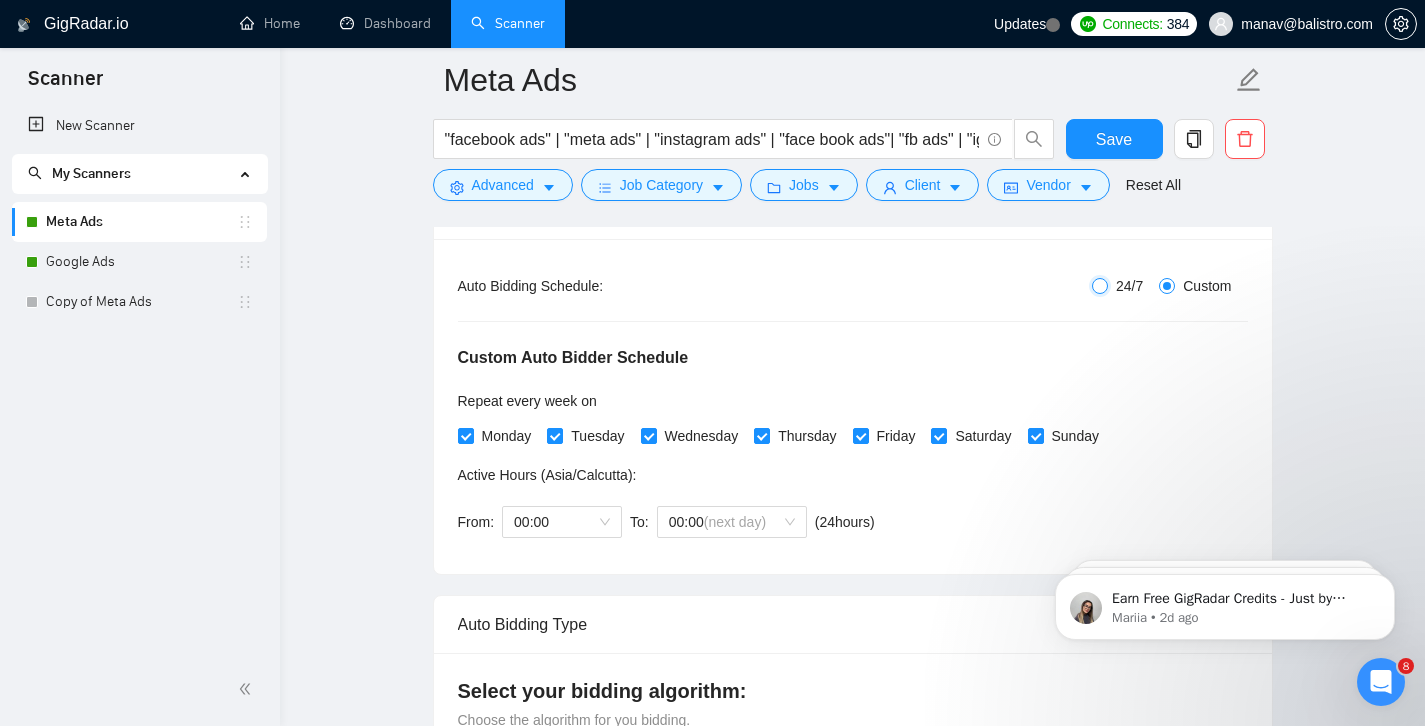 click on "24/7" at bounding box center [1100, 286] 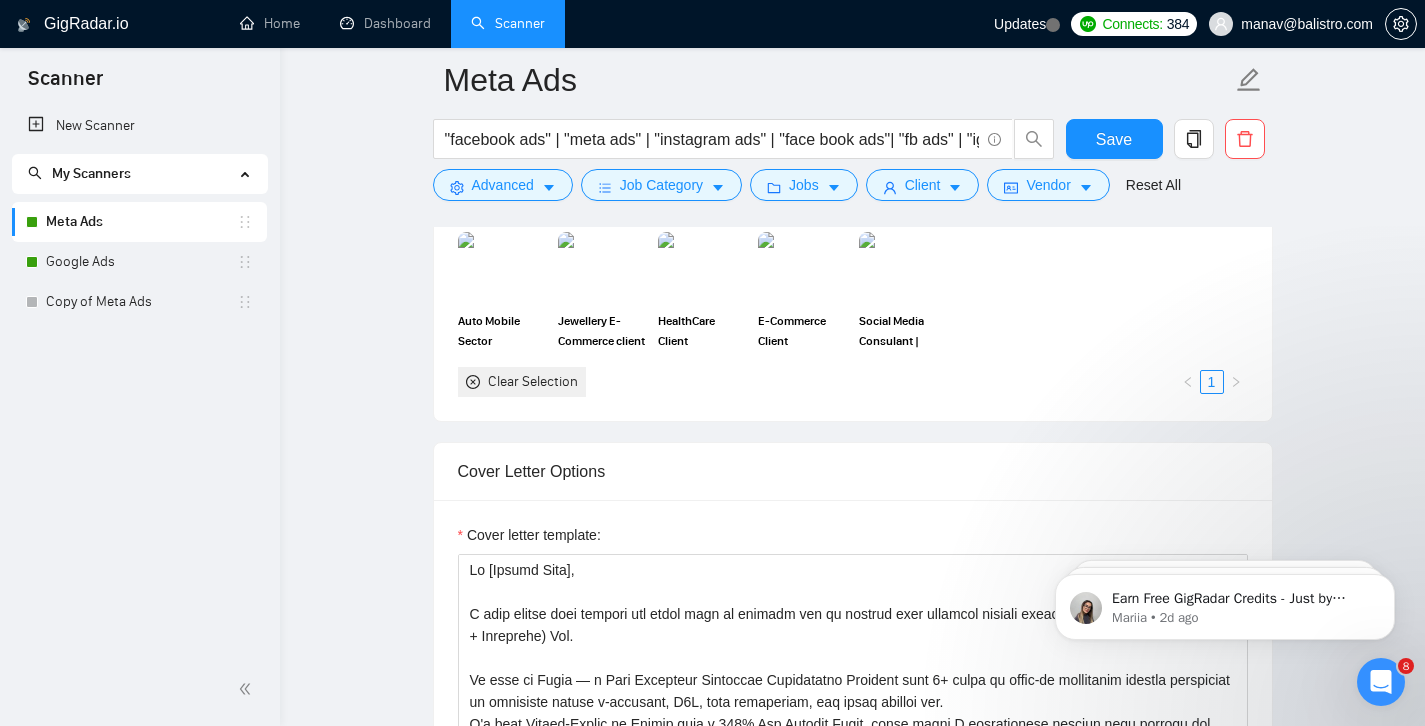 scroll, scrollTop: 1968, scrollLeft: 0, axis: vertical 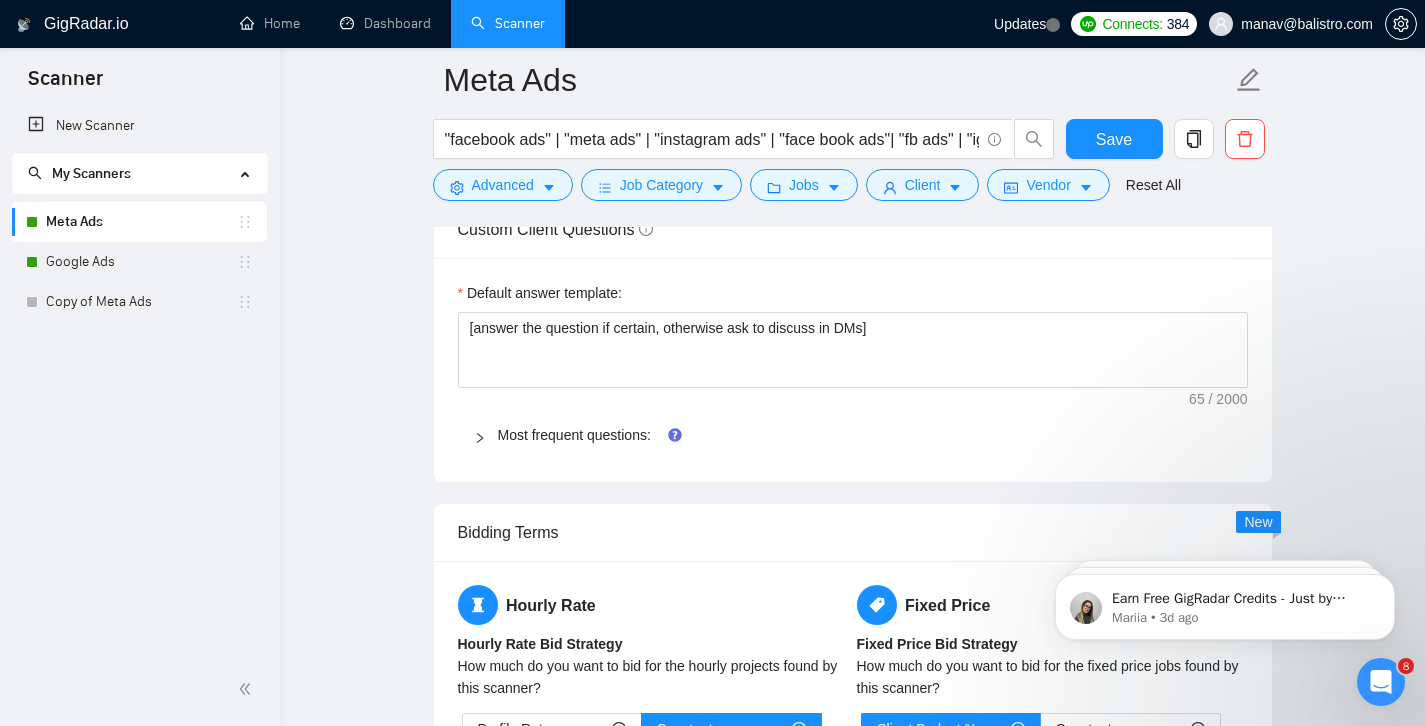 click 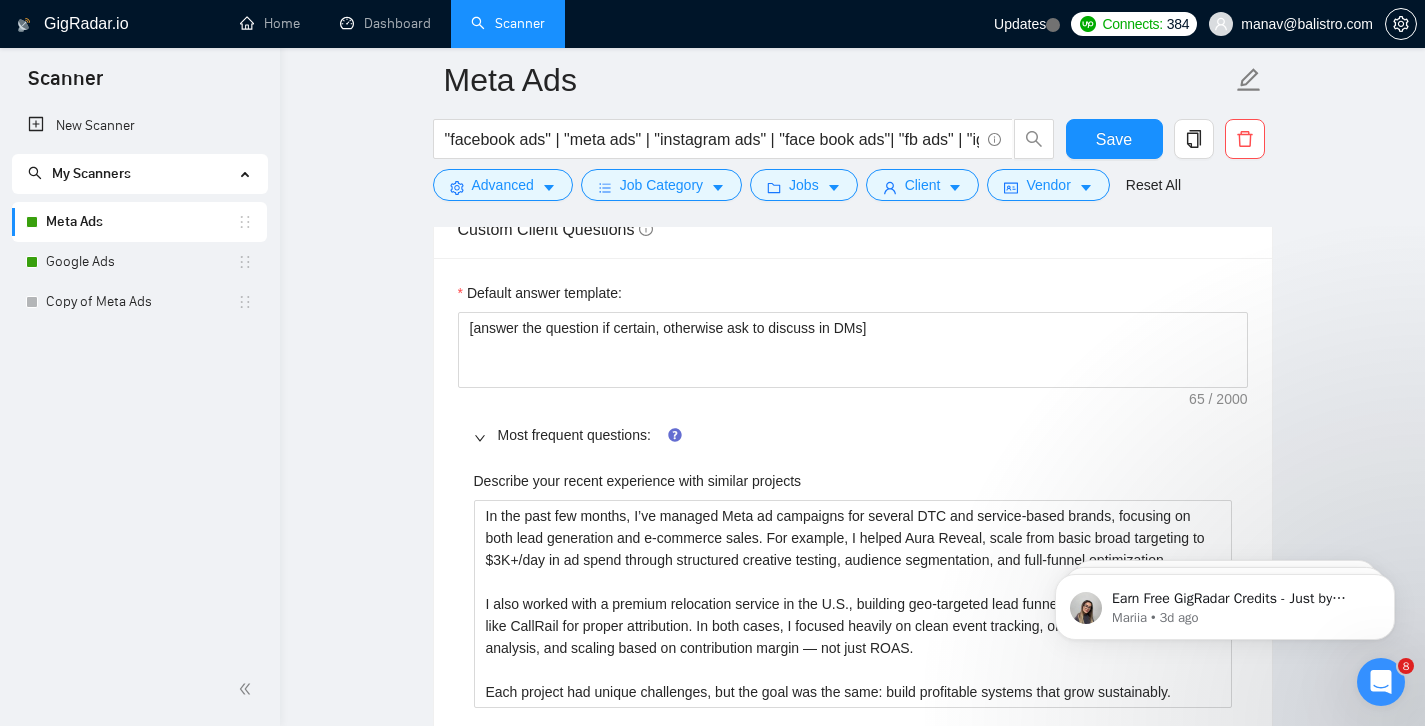 type 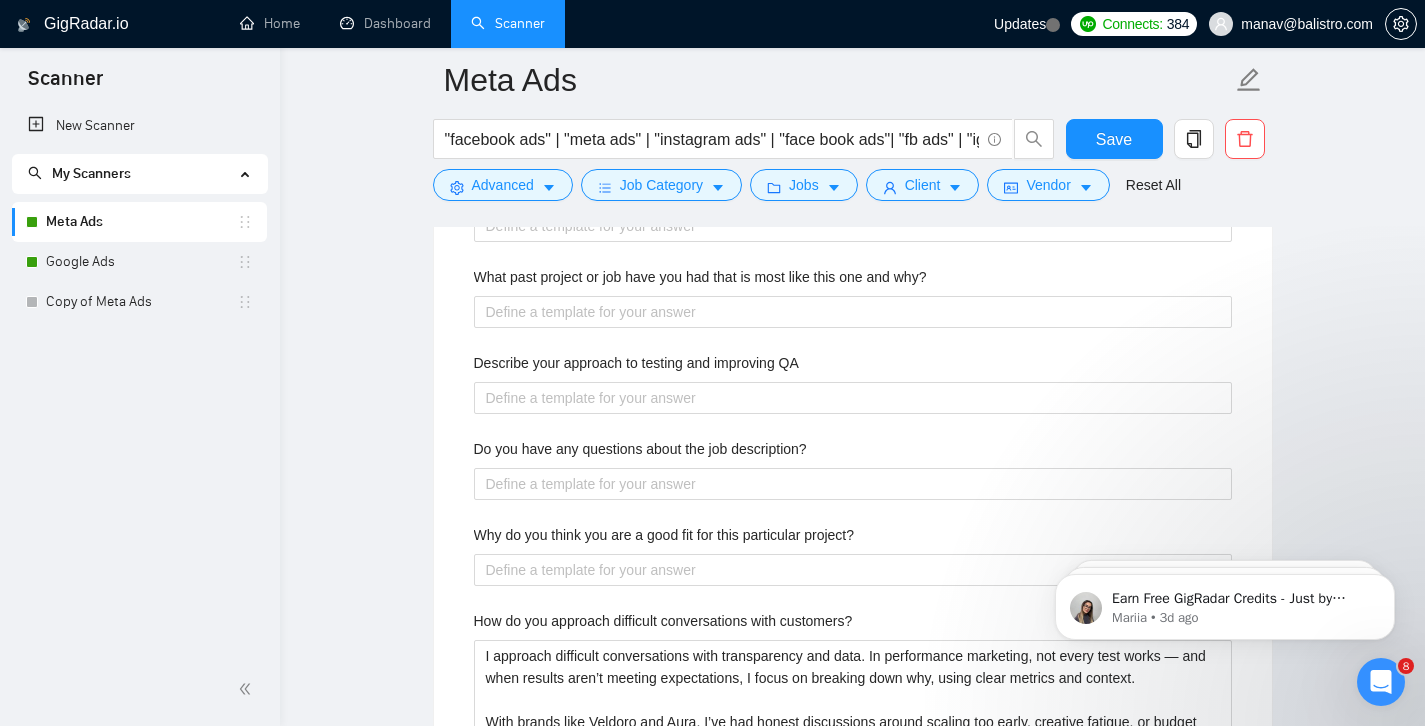 scroll, scrollTop: 4218, scrollLeft: 0, axis: vertical 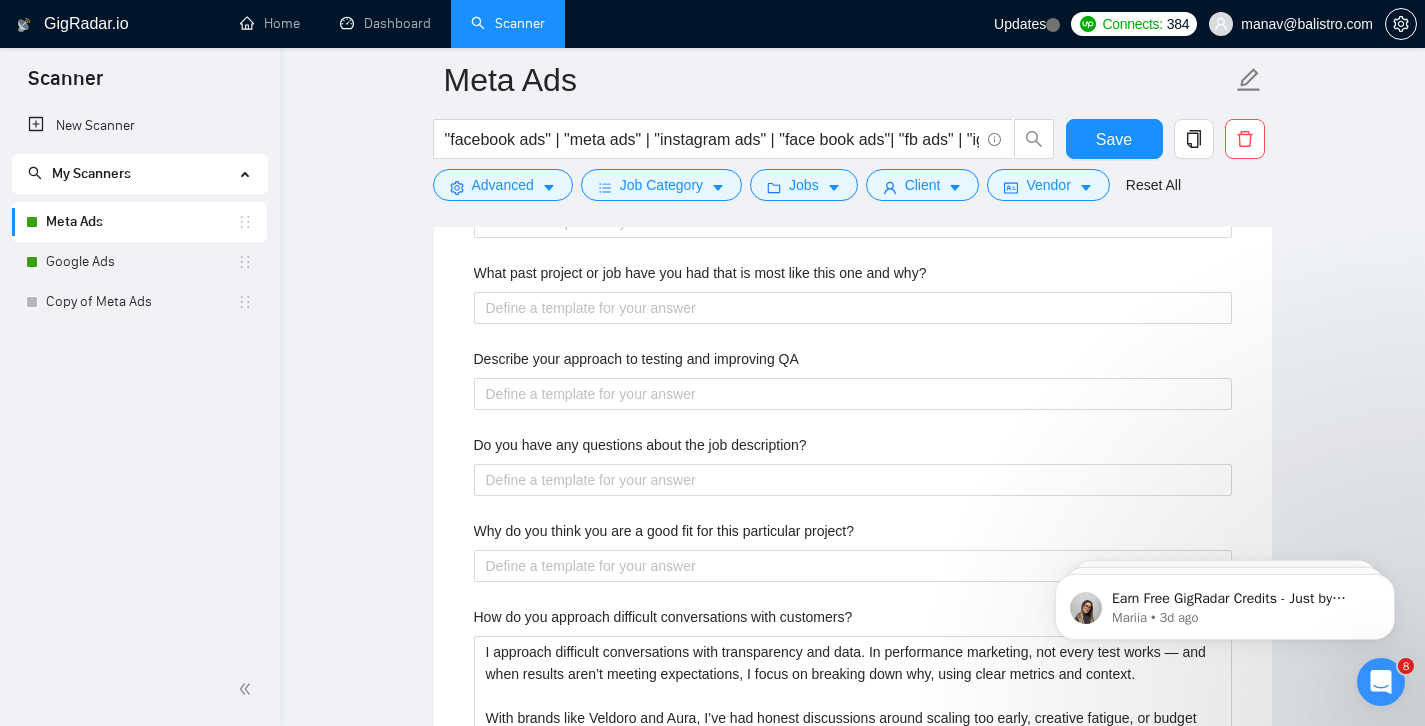 click on "Why do you think you are a good fit for this particular project?" at bounding box center [664, 531] 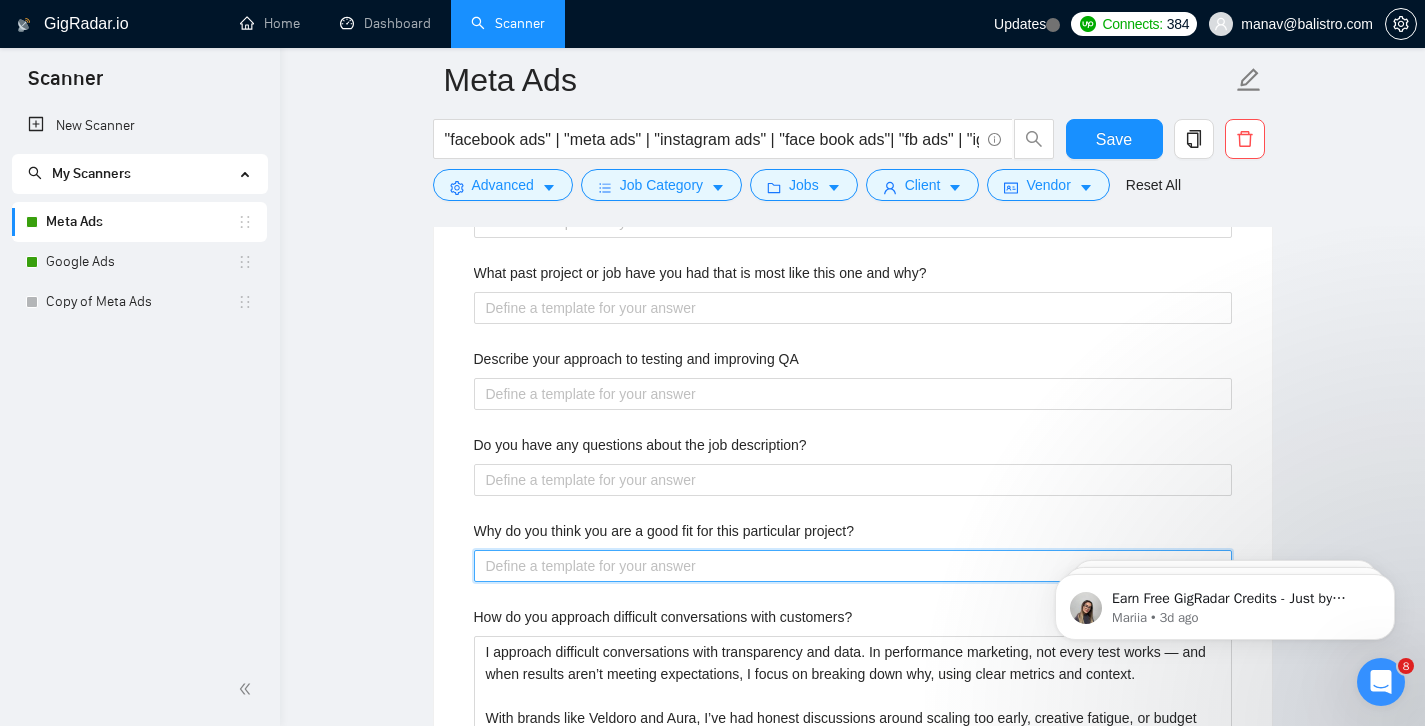 click on "Why do you think you are a good fit for this particular project?" at bounding box center [853, 566] 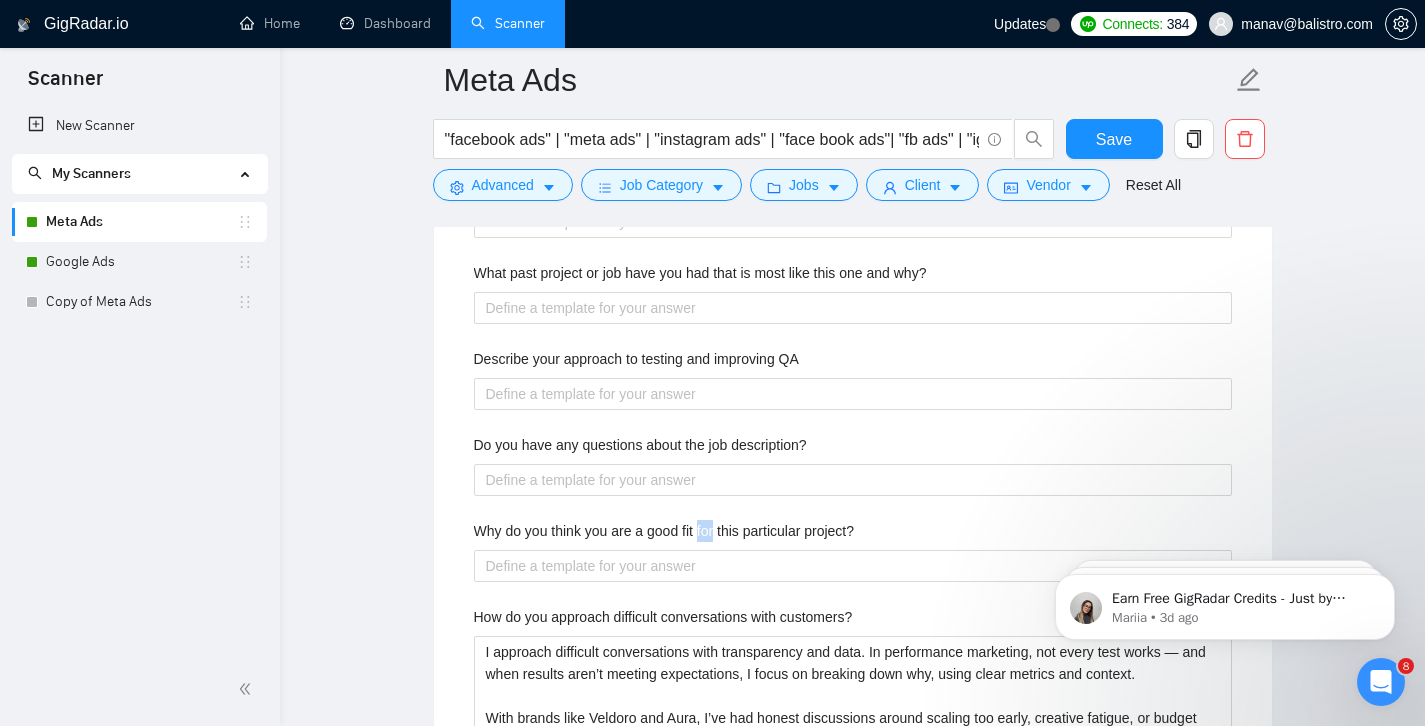 click on "Why do you think you are a good fit for this particular project?" at bounding box center [664, 531] 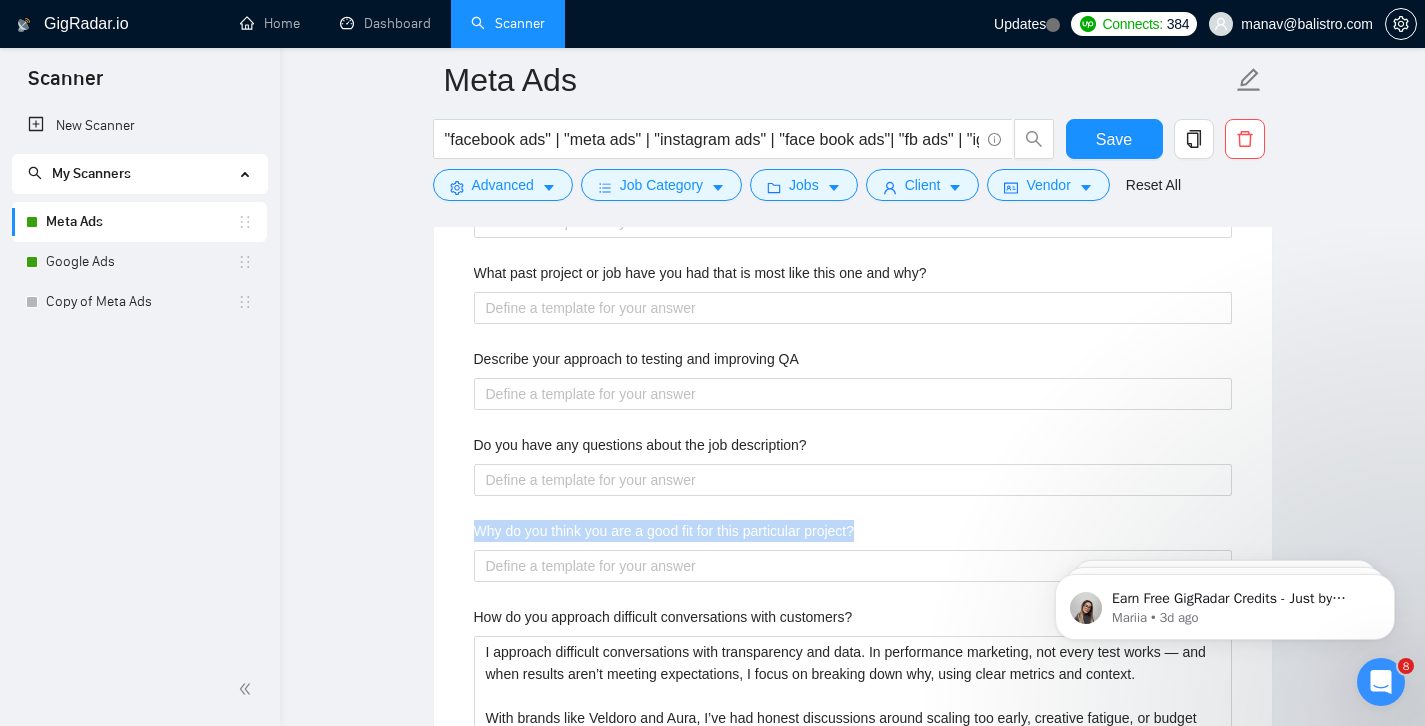 click on "Why do you think you are a good fit for this particular project?" at bounding box center (664, 531) 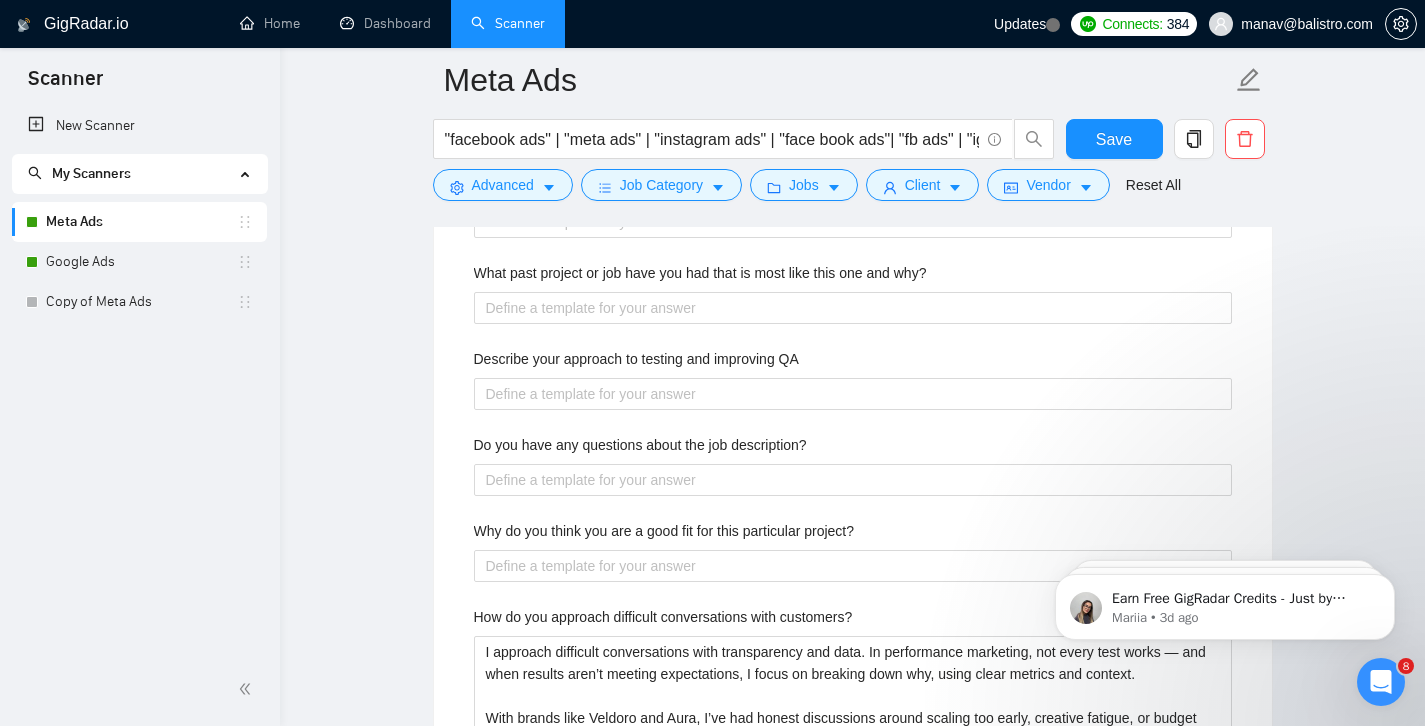 click on "Describe your recent experience with similar projects In the past few months, I’ve managed Meta ad campaigns for several DTC and service-based brands, focusing on both lead generation and e-commerce sales. For example, I helped Aura Reveal, scale from basic broad targeting to $3K+/day in ad spend through structured creative testing, audience segmentation, and full-funnel optimization.
I also worked with a premium relocation service in the [COUNTRY], building geo-targeted lead funnels and integrating tools like CallRail for proper attribution. In both cases, I focused heavily on clean event tracking, ongoing performance analysis, and scaling based on contribution margin — not just ROAS.
Each project had unique challenges, but the goal was the same: build profitable systems that grow sustainably. How do you use metrics to inform your strategy? Please list any certifications related to this project How do you decide what tone of voice to write in? Include a link to your GitHub profile and/or website" at bounding box center (853, -22) 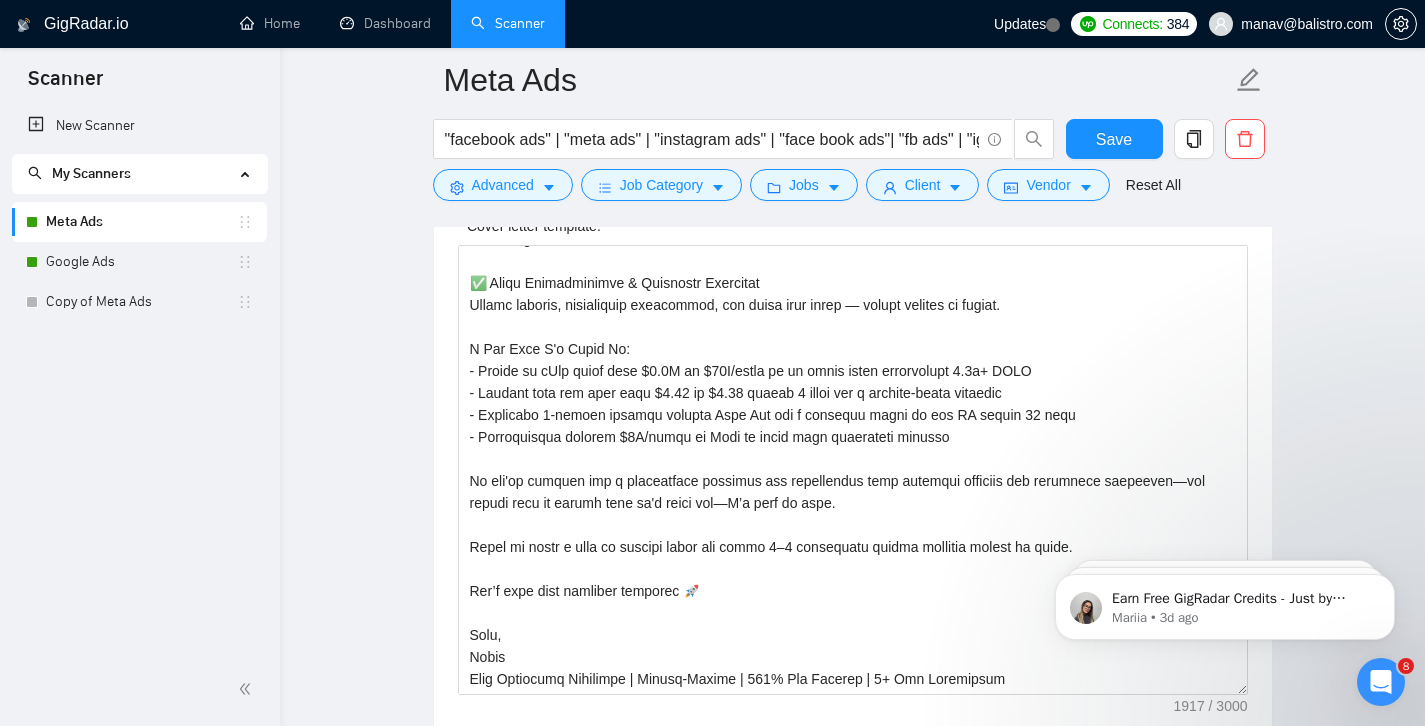 scroll, scrollTop: 2122, scrollLeft: 0, axis: vertical 